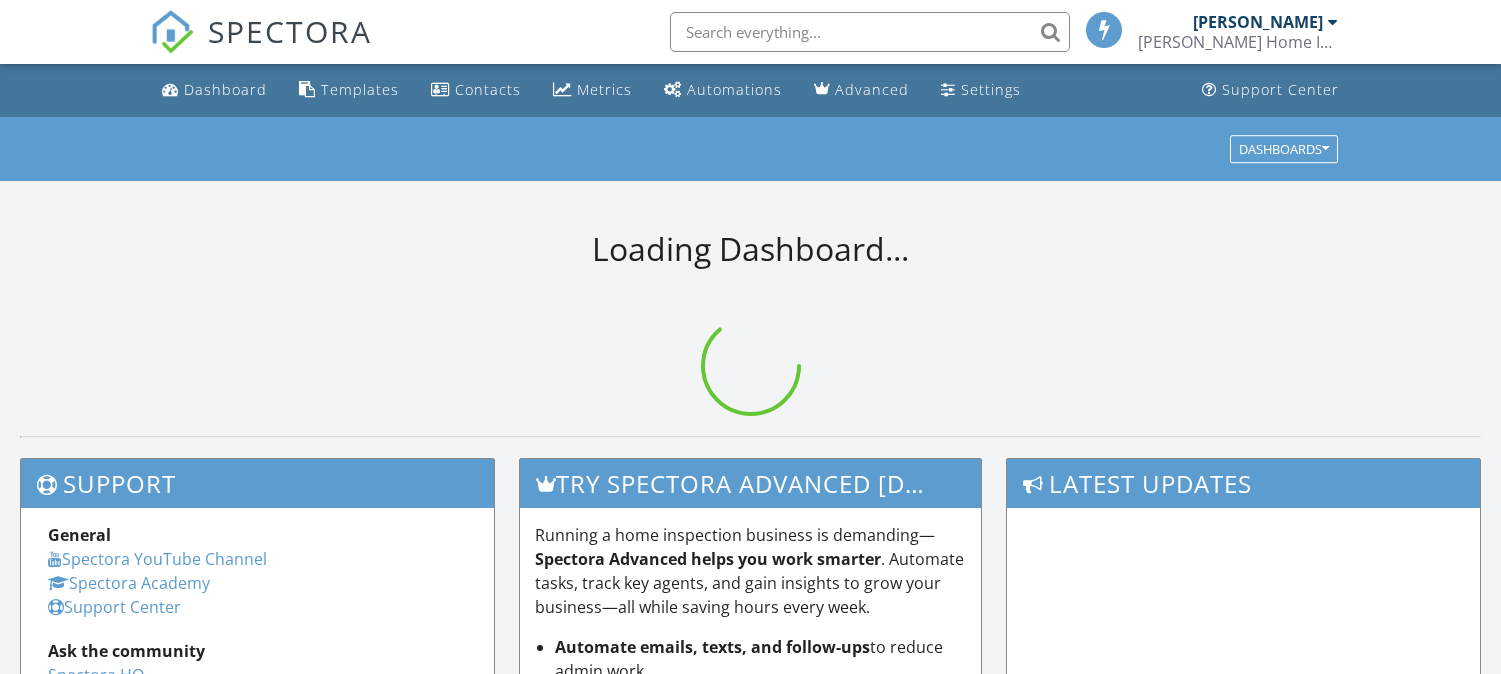 scroll, scrollTop: 0, scrollLeft: 0, axis: both 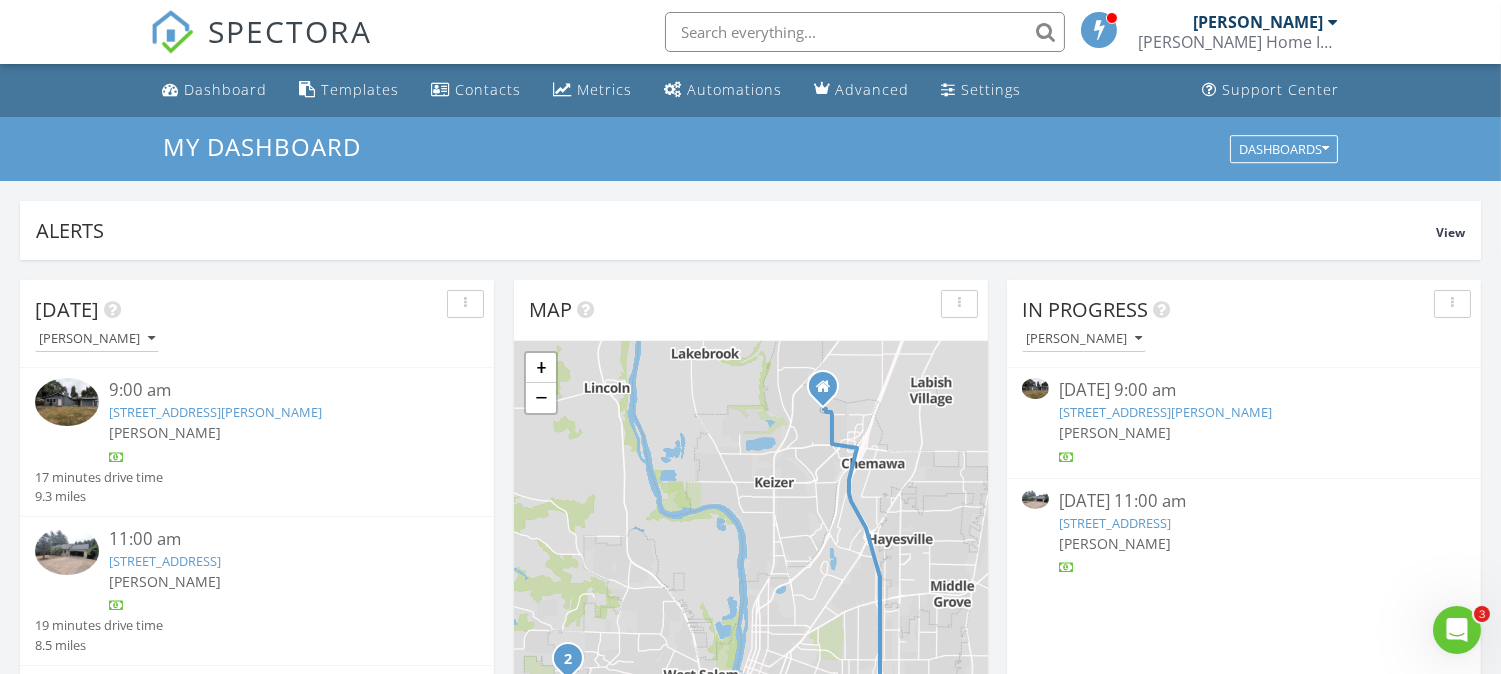 click on "4453 Durbin Ave SE, Salem, OR 97317" at bounding box center [215, 412] 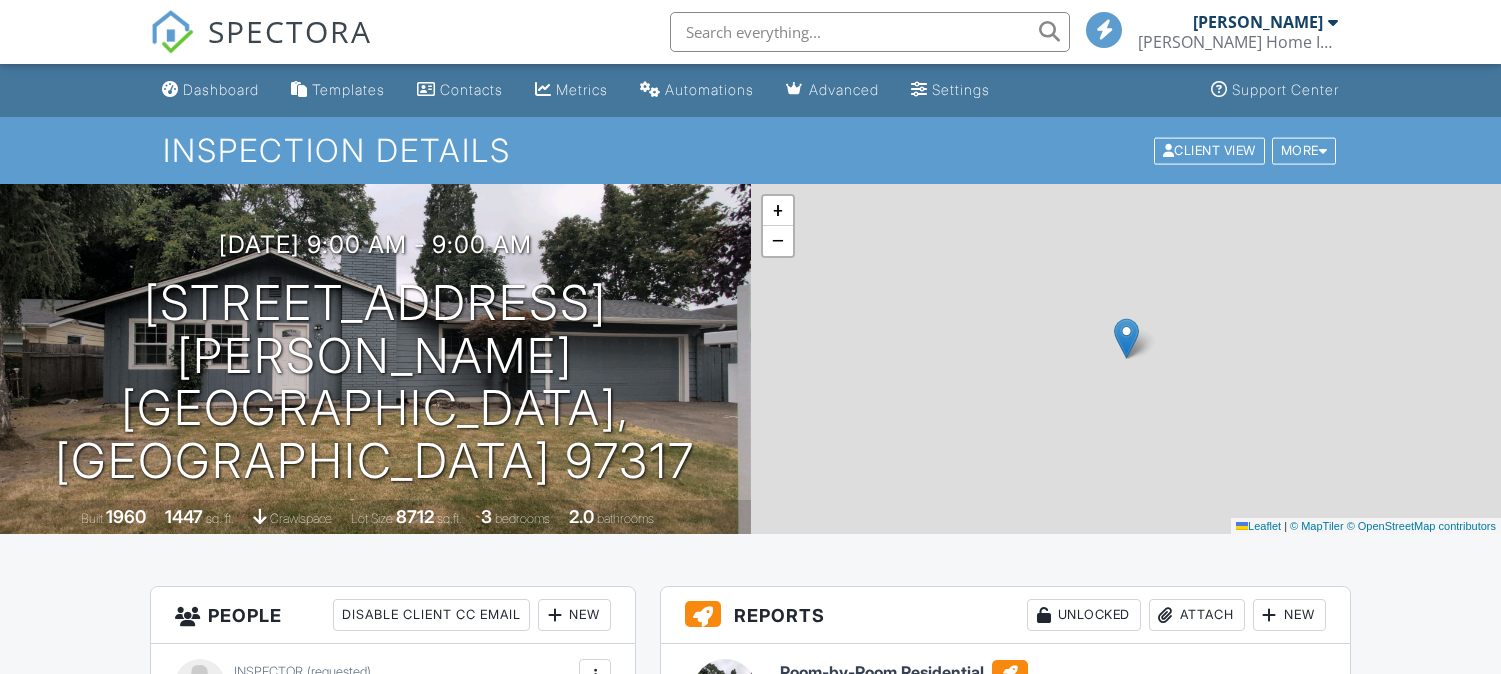 scroll, scrollTop: 0, scrollLeft: 0, axis: both 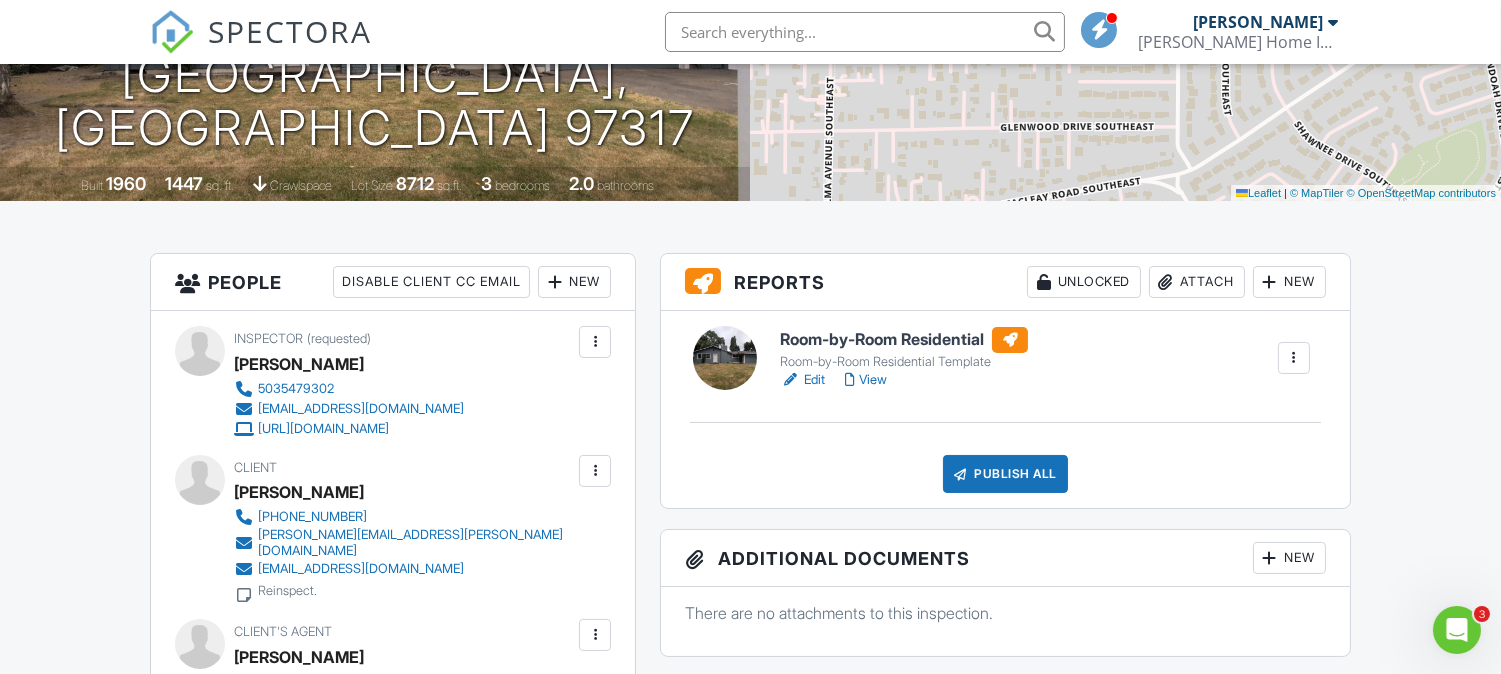 click on "Room-by-Room Residential" at bounding box center [904, 340] 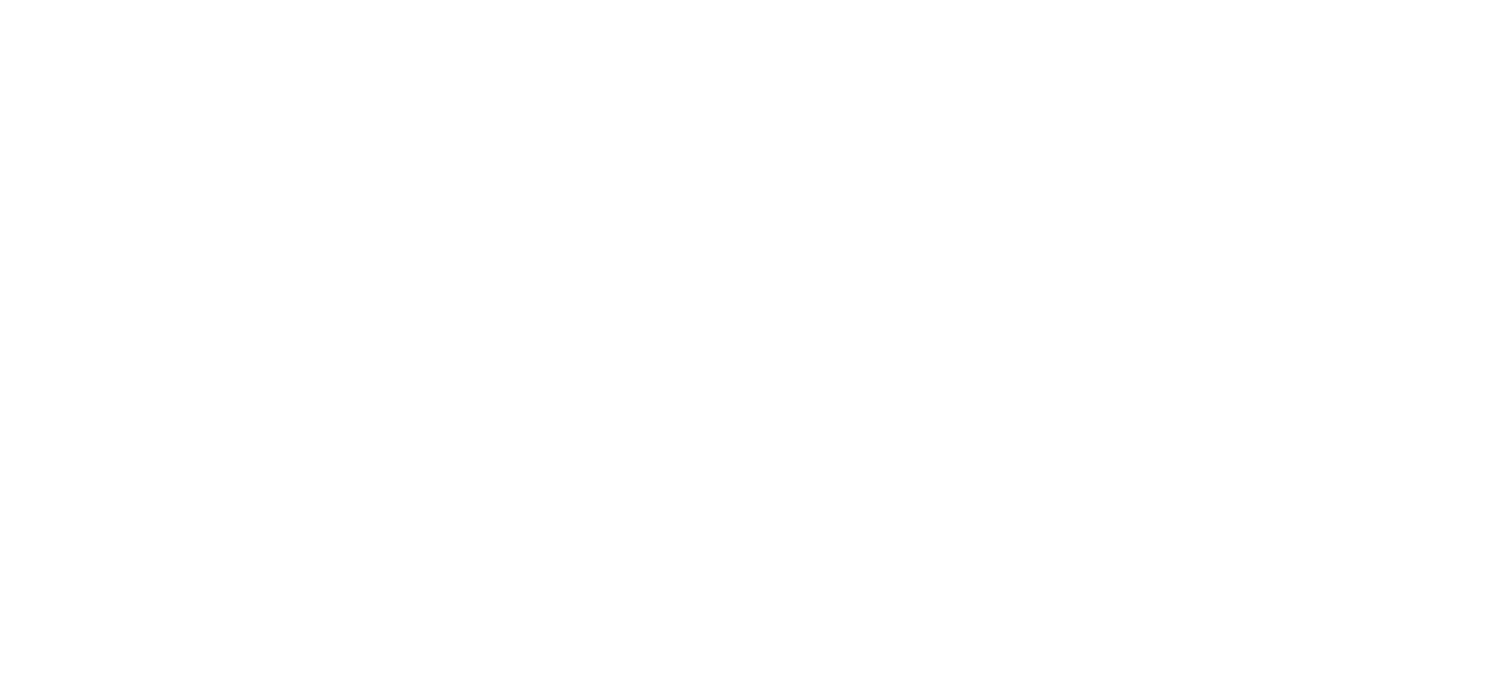 scroll, scrollTop: 0, scrollLeft: 0, axis: both 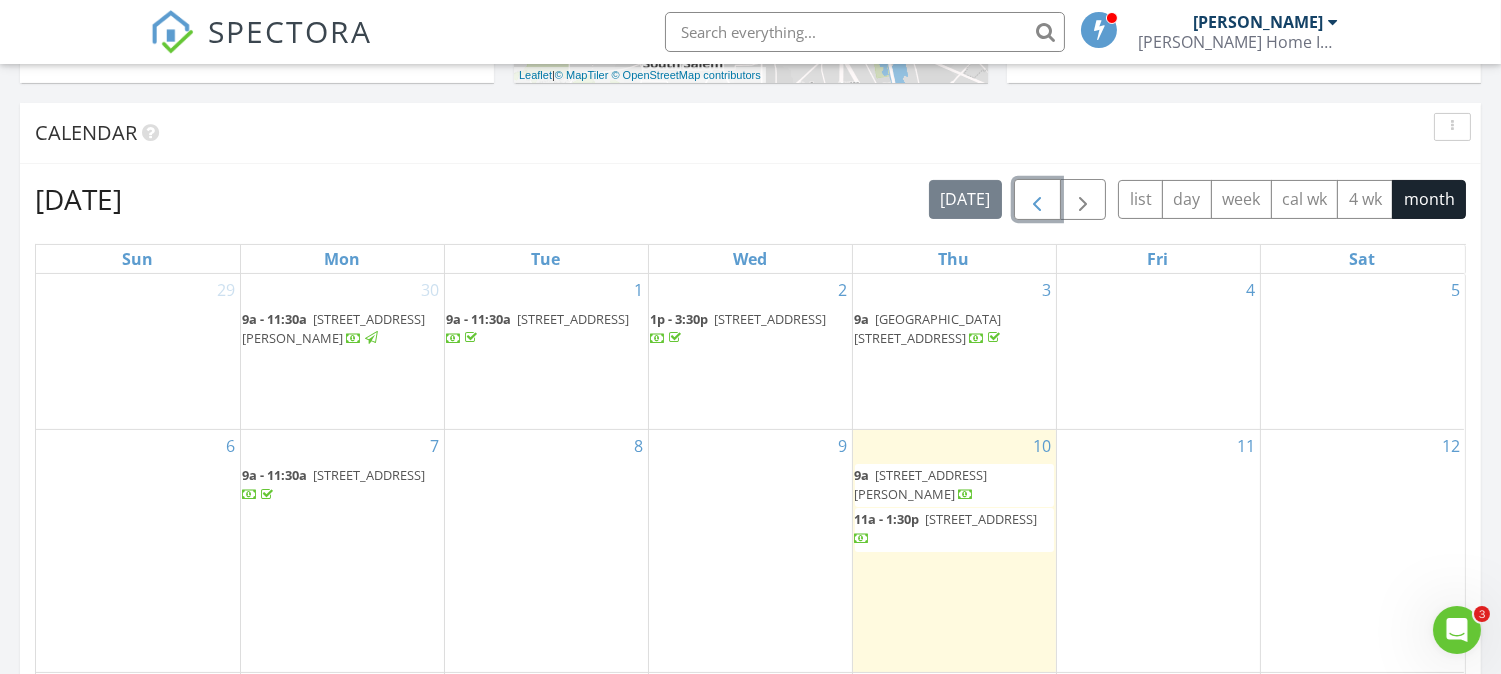 click at bounding box center (1037, 200) 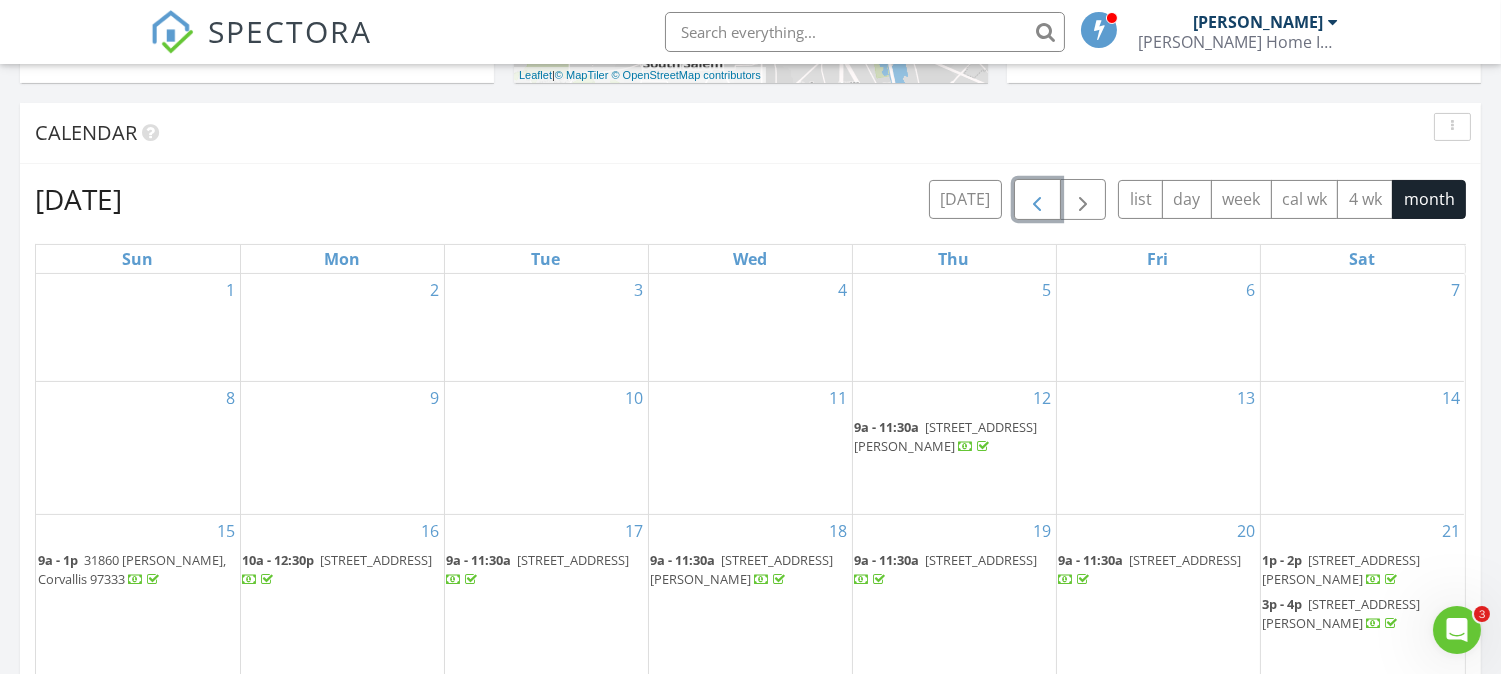 click at bounding box center (1037, 200) 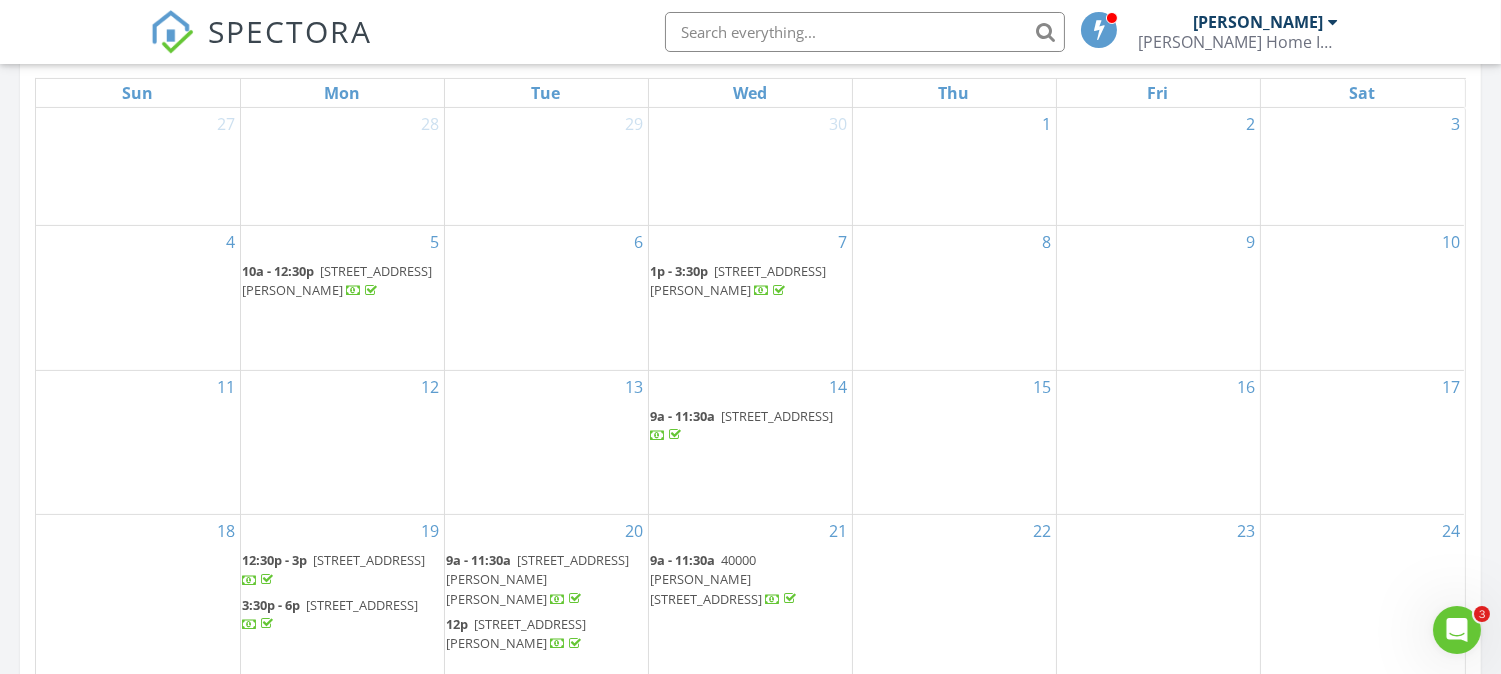 scroll, scrollTop: 888, scrollLeft: 0, axis: vertical 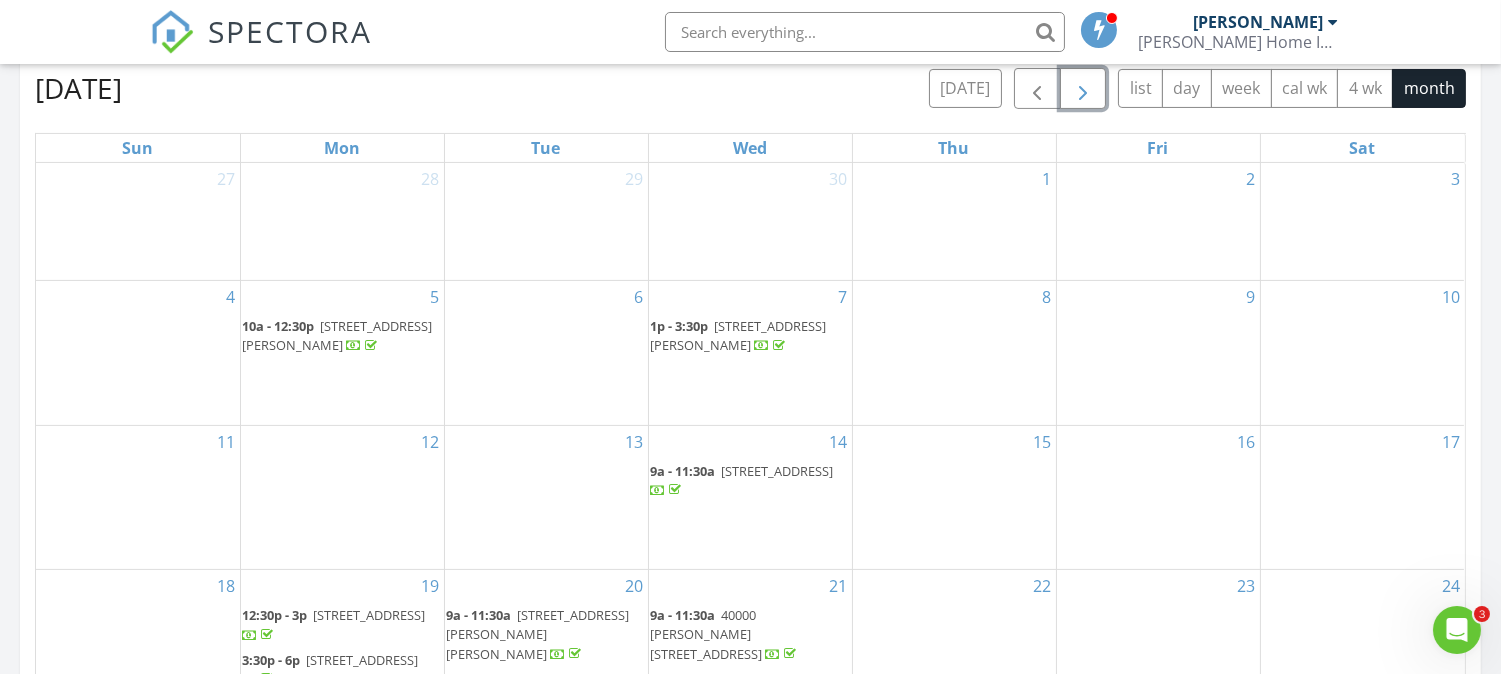 click at bounding box center [1083, 88] 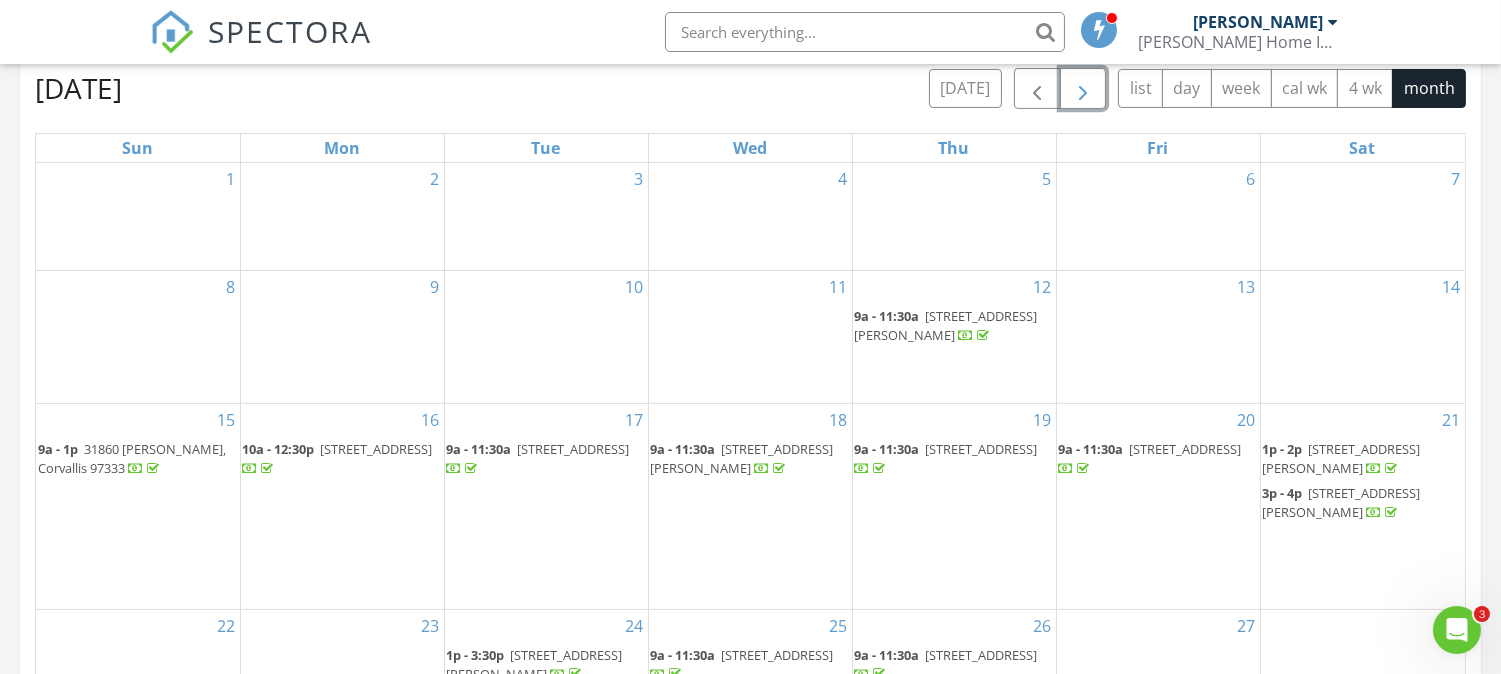 click on "[STREET_ADDRESS][PERSON_NAME]" at bounding box center (742, 458) 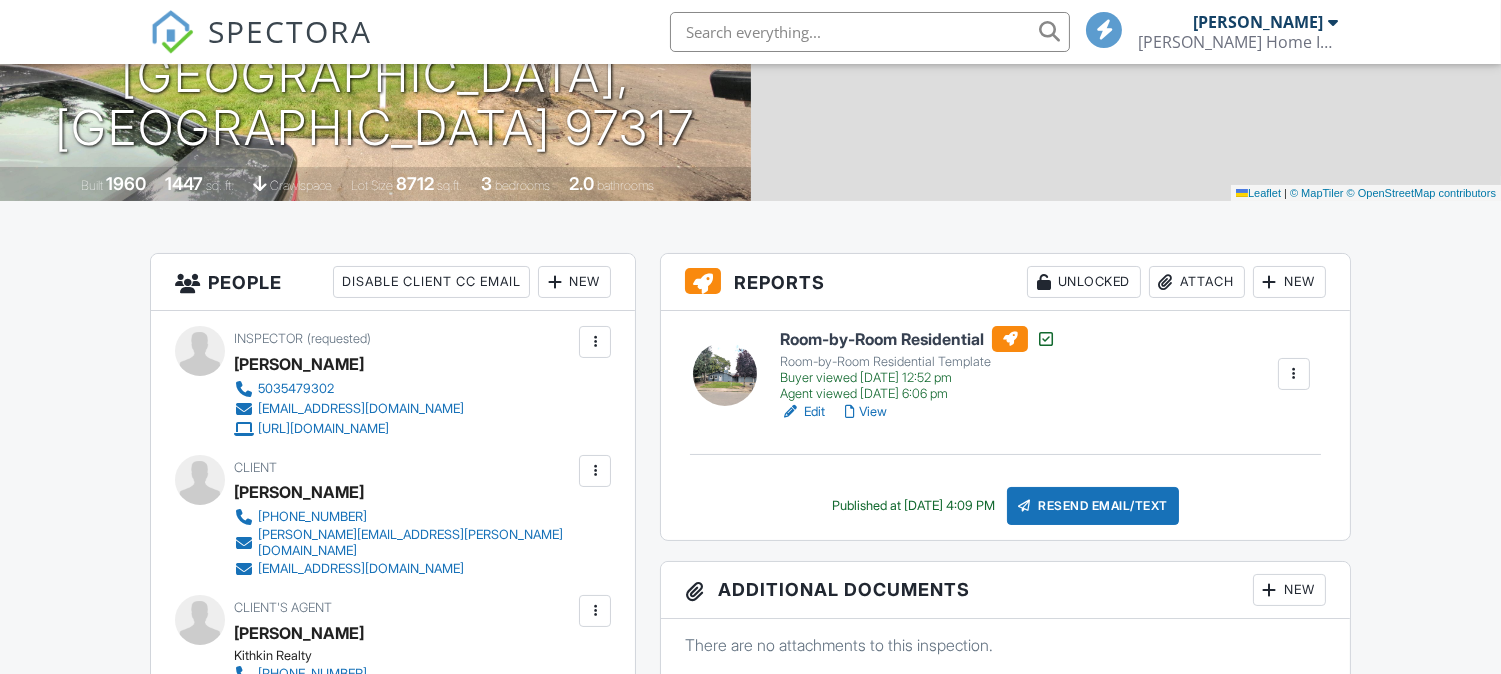 scroll, scrollTop: 333, scrollLeft: 0, axis: vertical 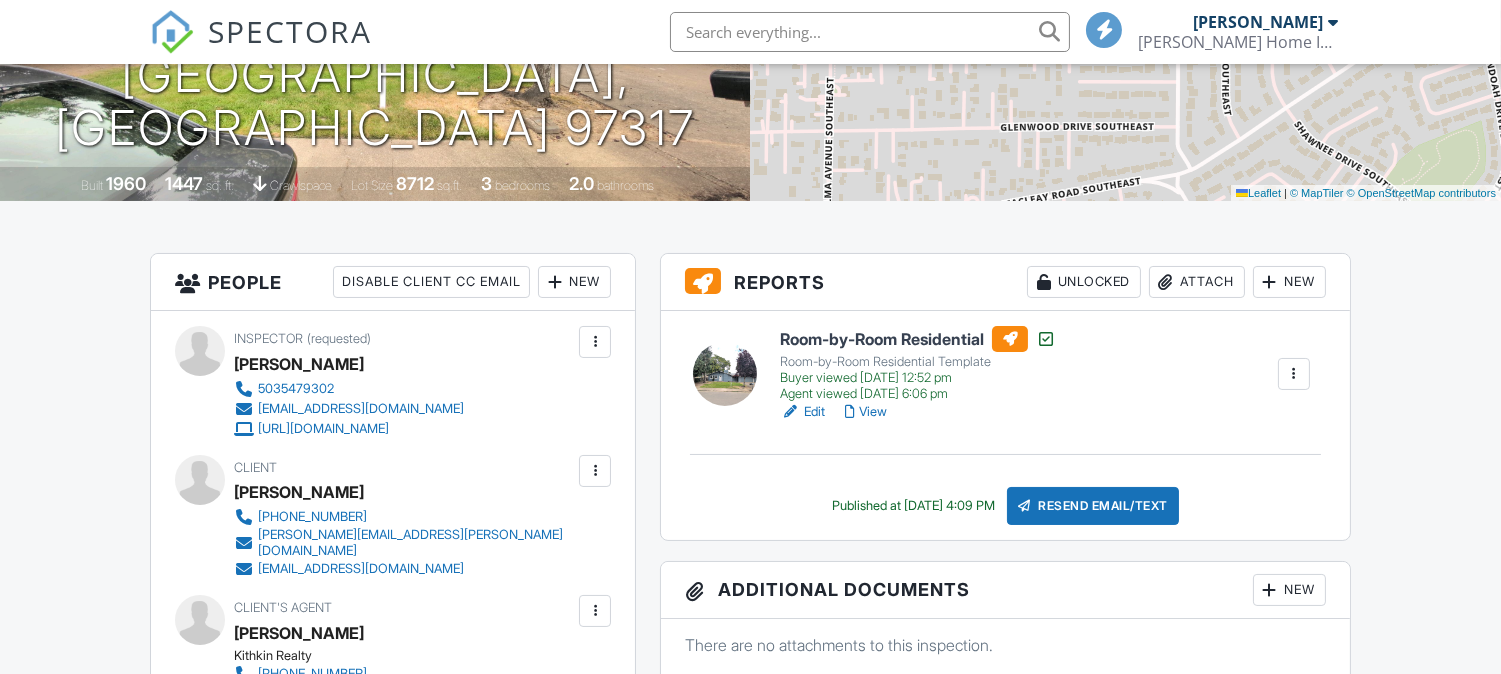 click on "Room-by-Room Residential" at bounding box center [918, 339] 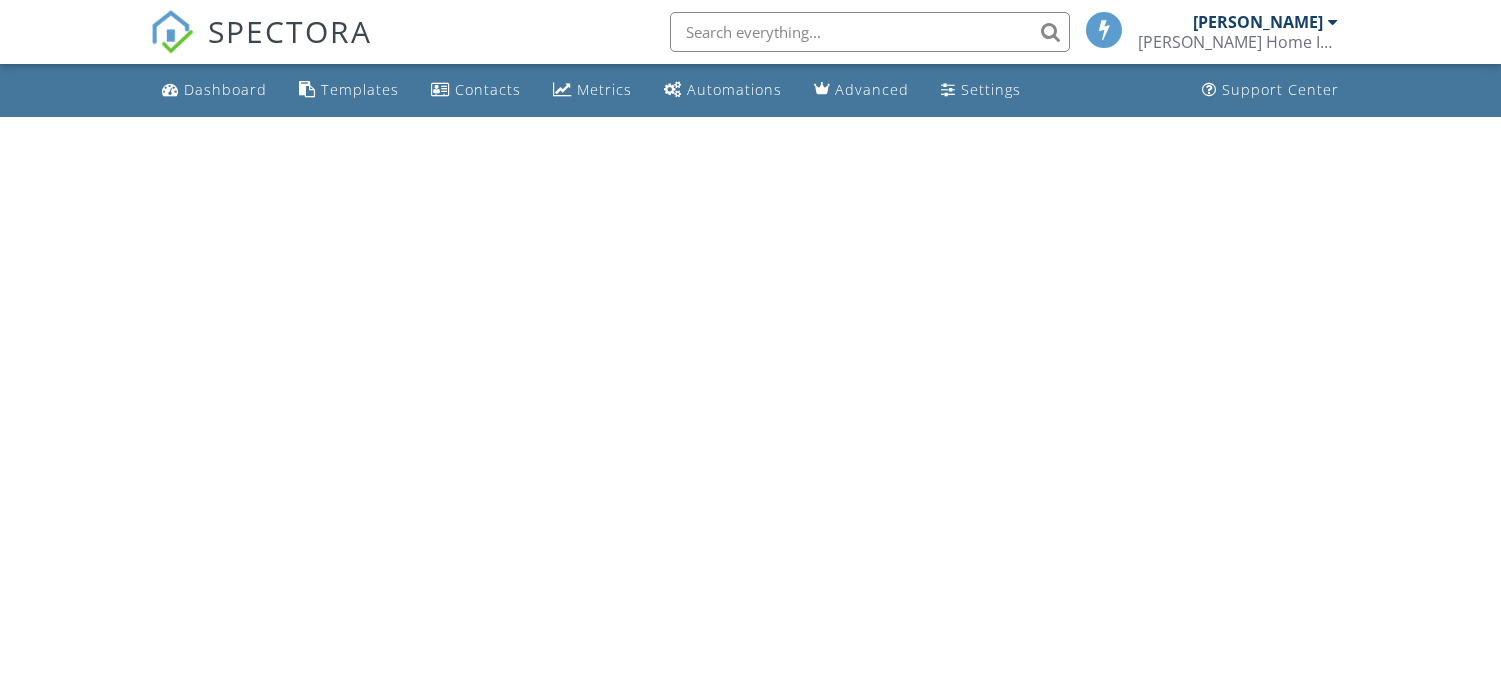 scroll, scrollTop: 0, scrollLeft: 0, axis: both 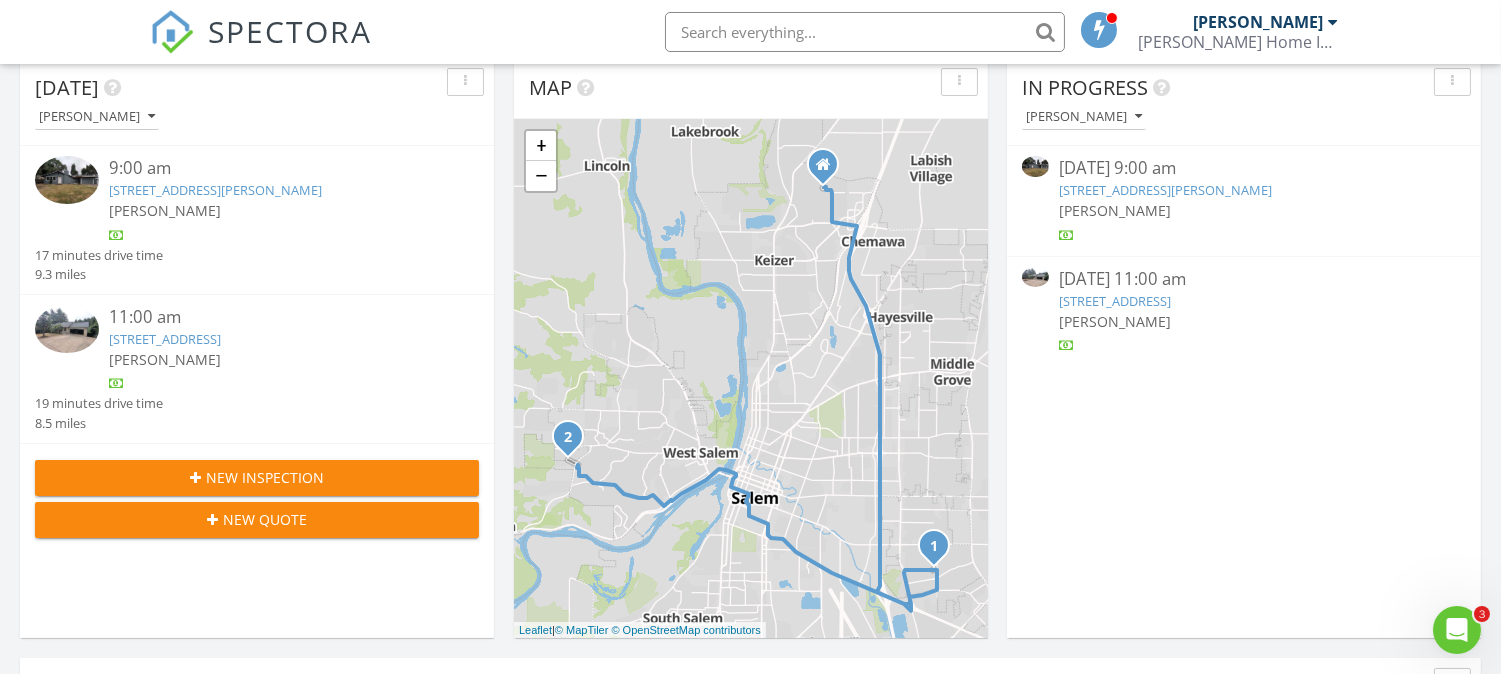 click on "[STREET_ADDRESS]" at bounding box center (165, 339) 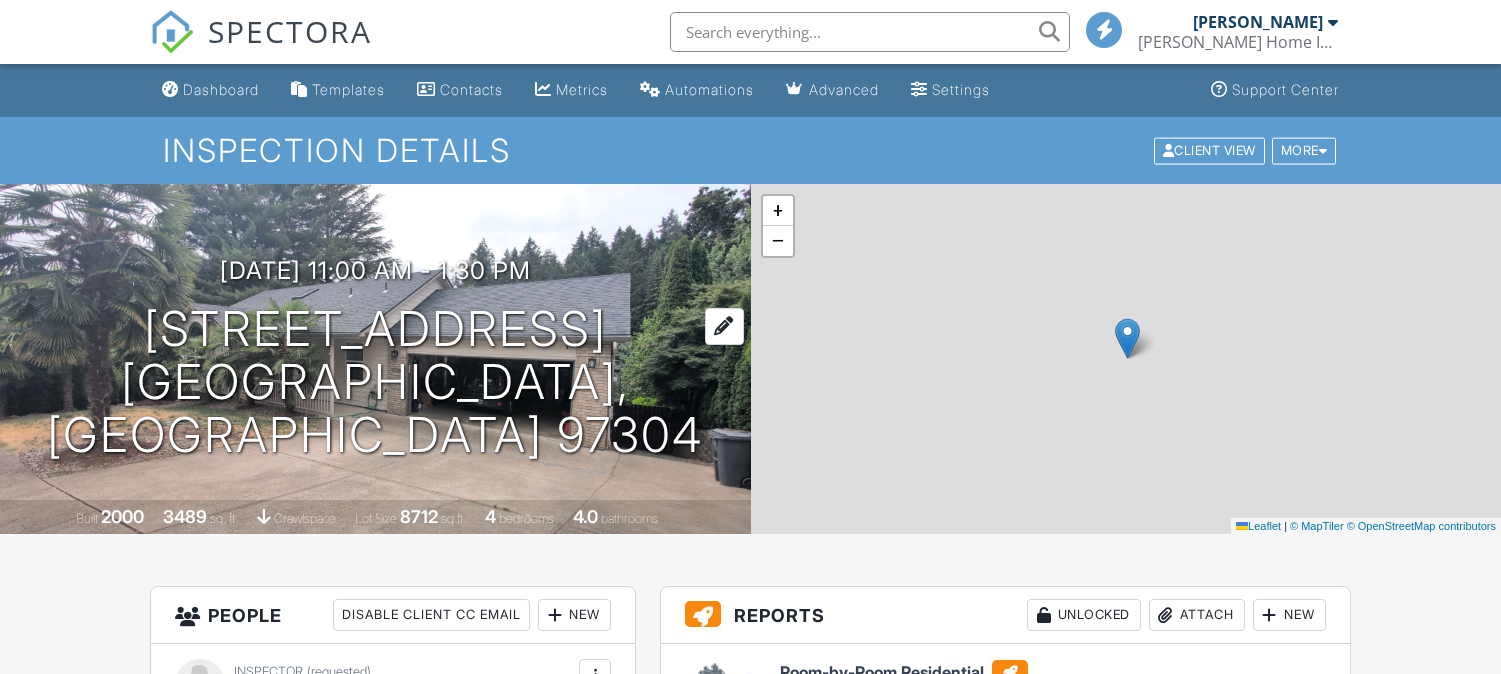 scroll, scrollTop: 0, scrollLeft: 0, axis: both 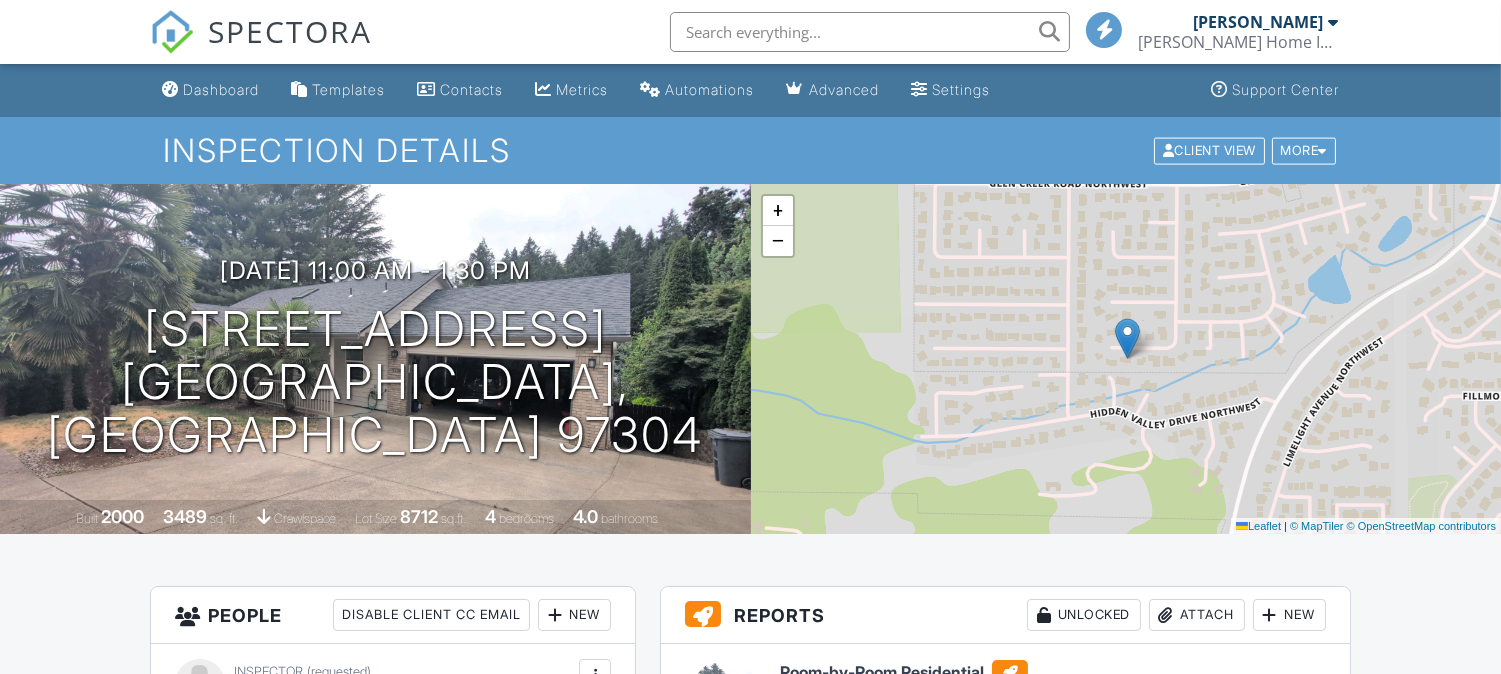 click on "Room-by-Room Residential" at bounding box center [904, 673] 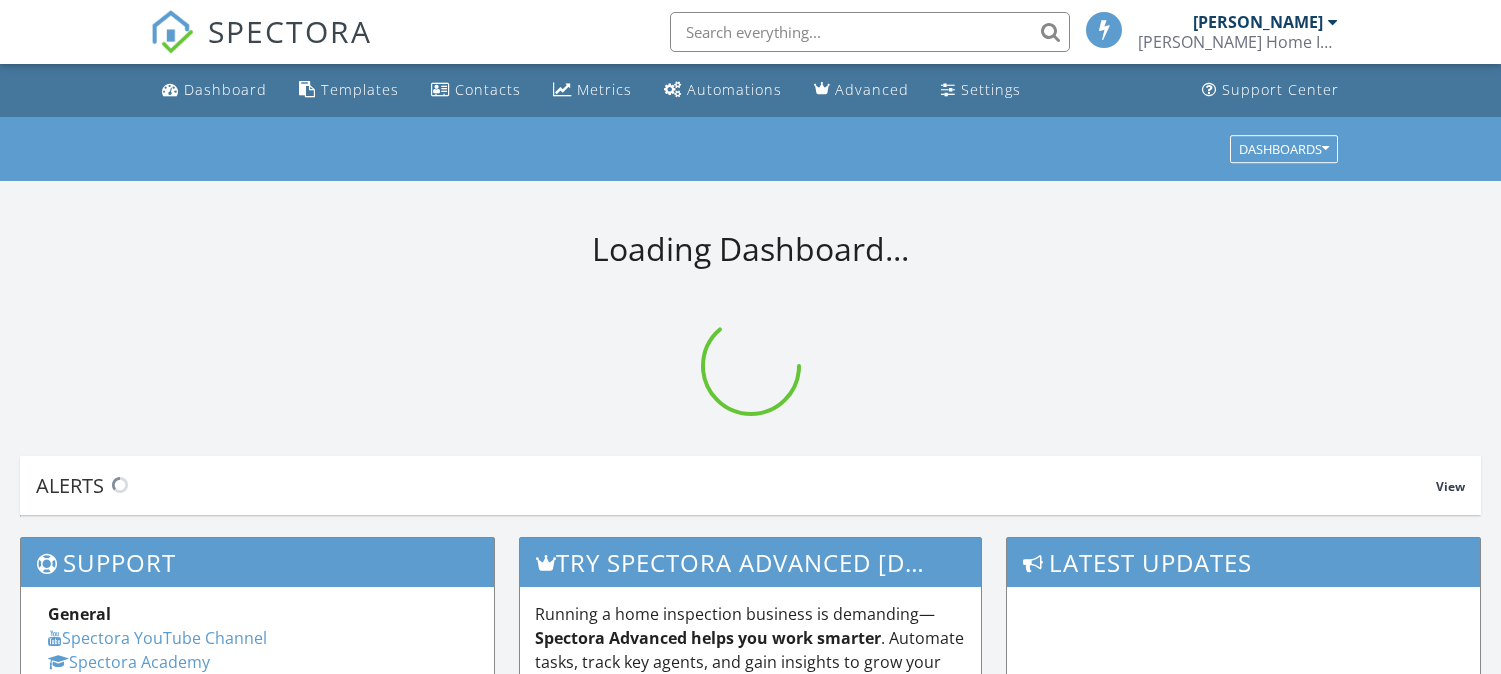 scroll, scrollTop: 0, scrollLeft: 0, axis: both 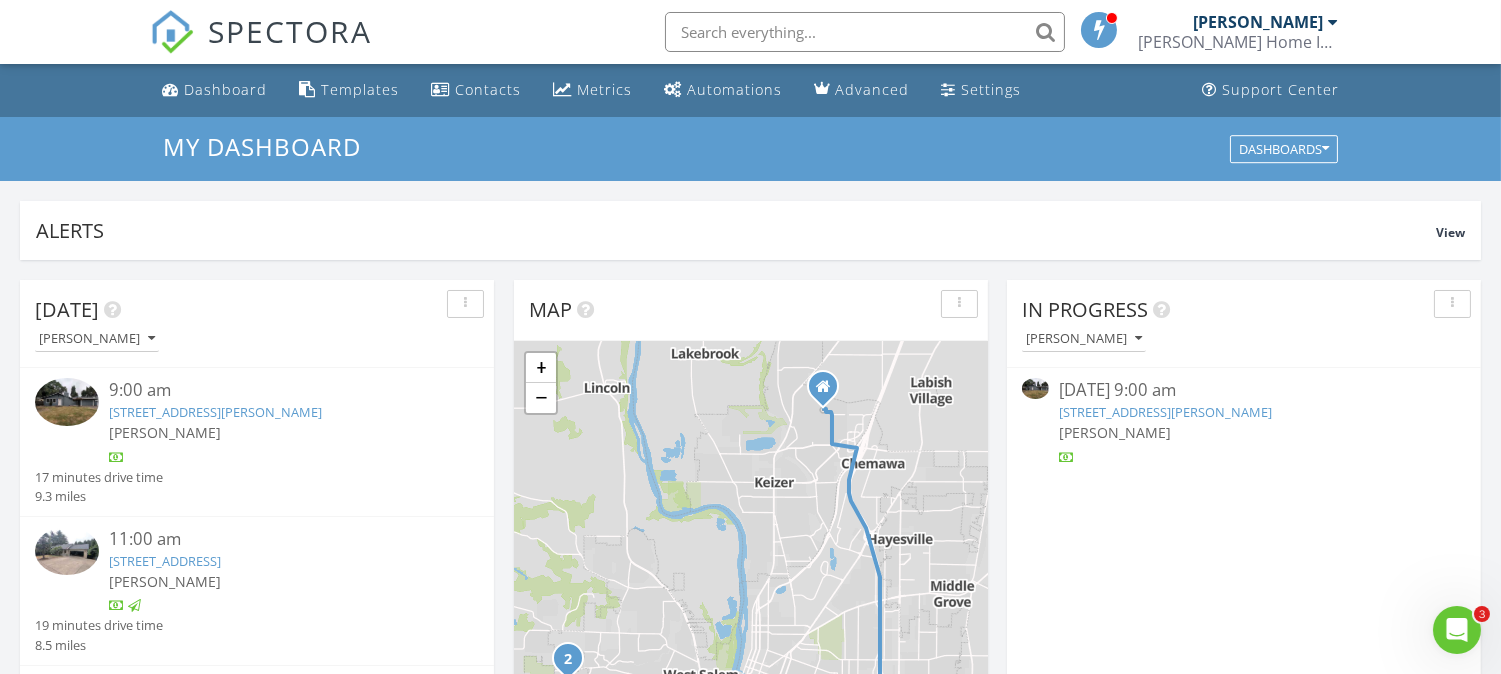 click on "4453 Durbin Ave SE, Salem, OR 97317" at bounding box center [215, 412] 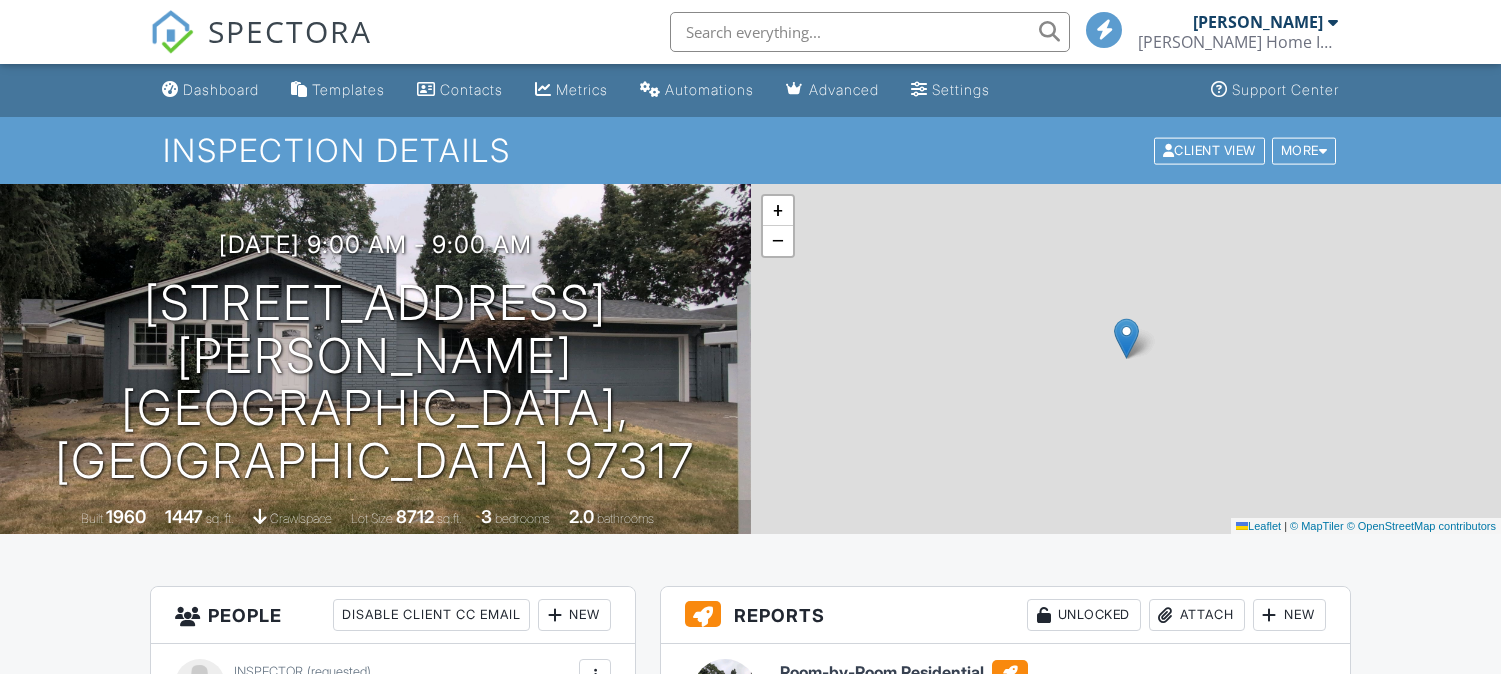 scroll, scrollTop: 0, scrollLeft: 0, axis: both 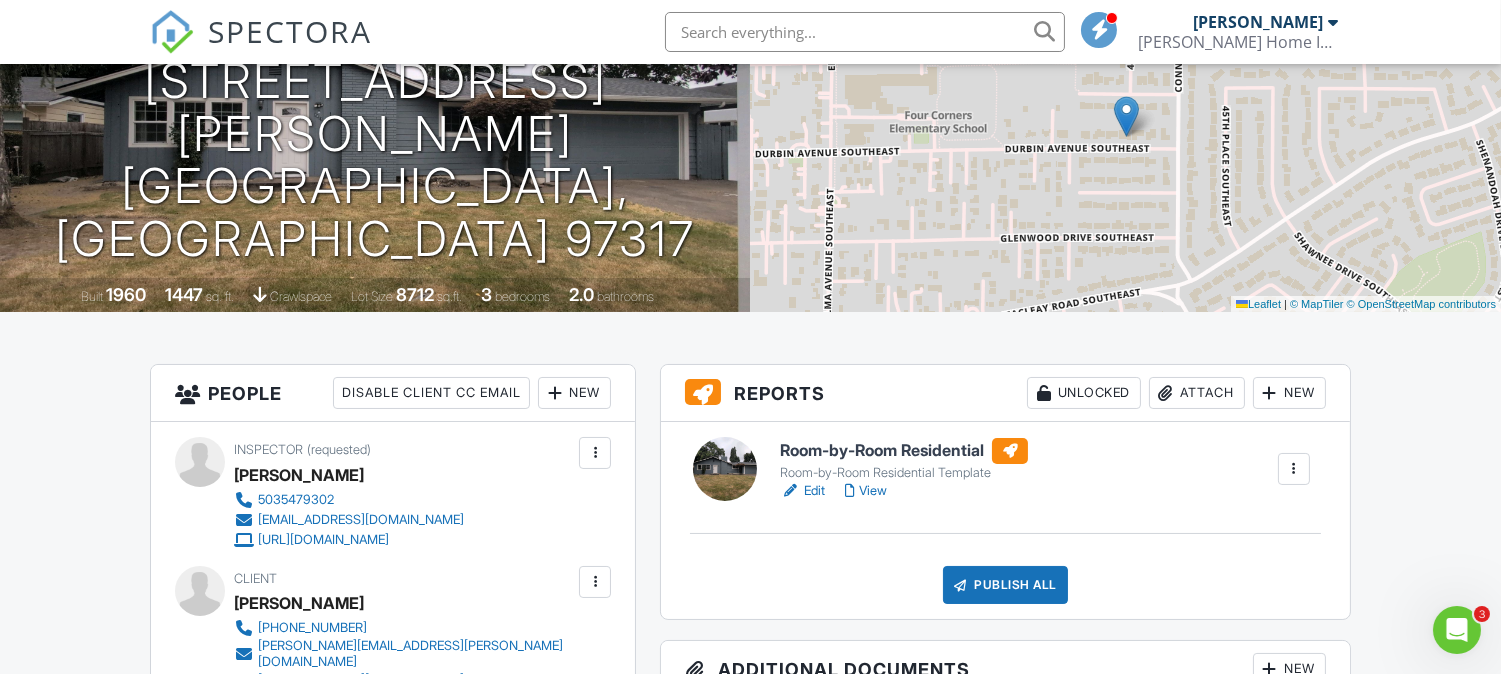click on "Room-by-Room Residential" at bounding box center (904, 451) 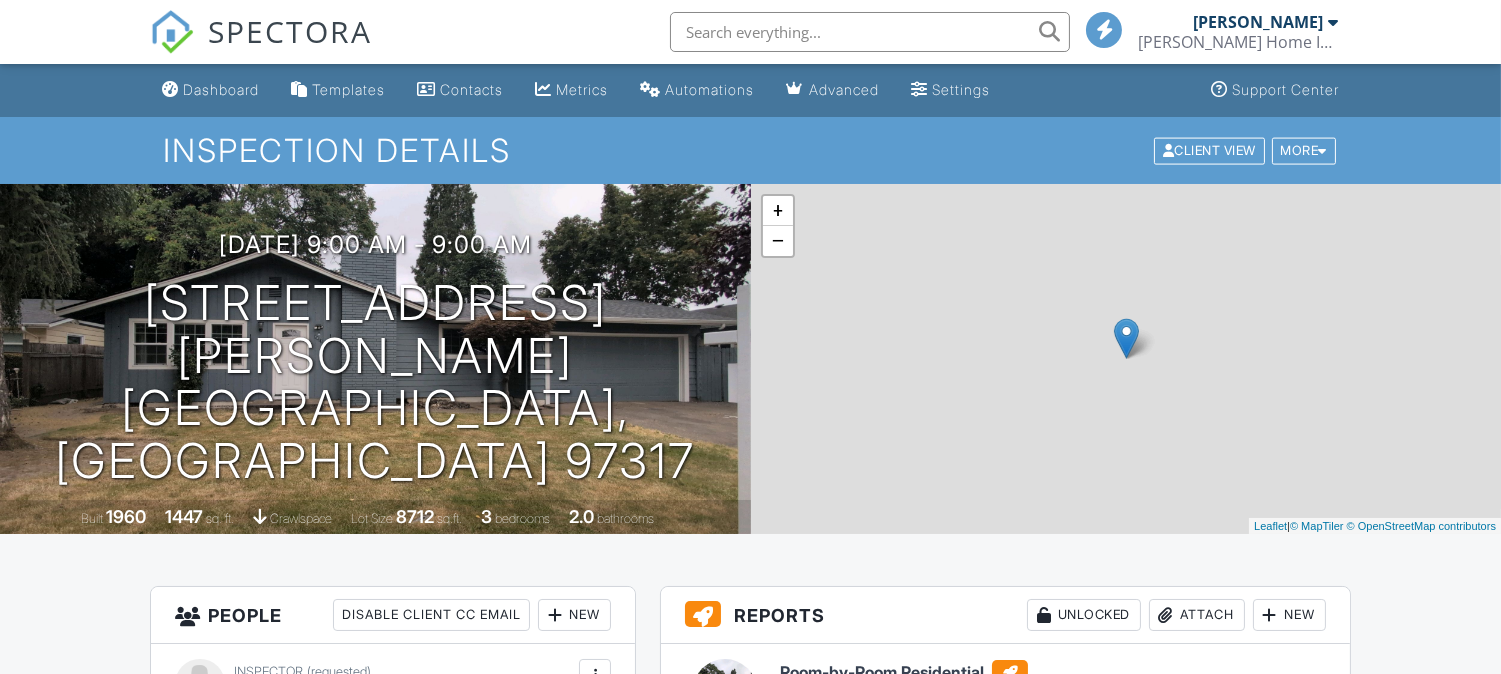 scroll, scrollTop: 333, scrollLeft: 0, axis: vertical 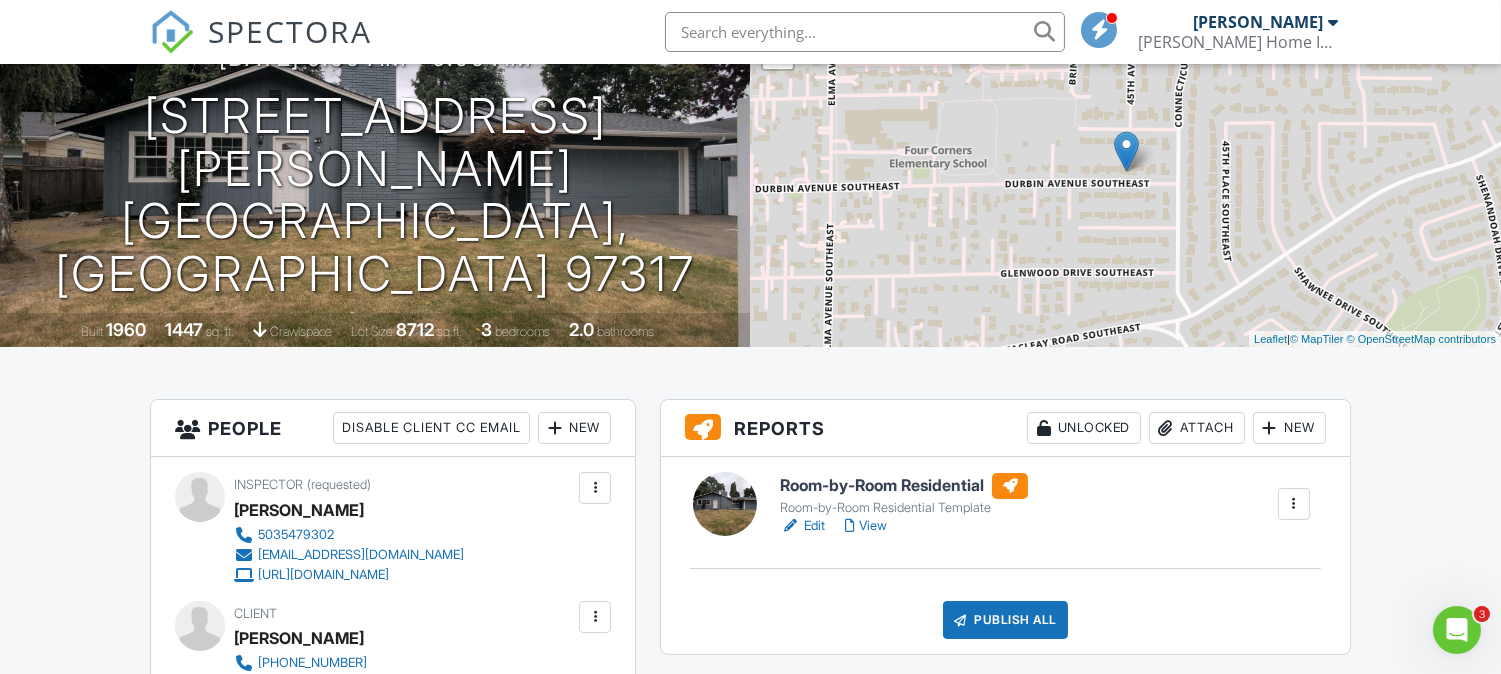 click on "Room-by-Room Residential" at bounding box center (904, 486) 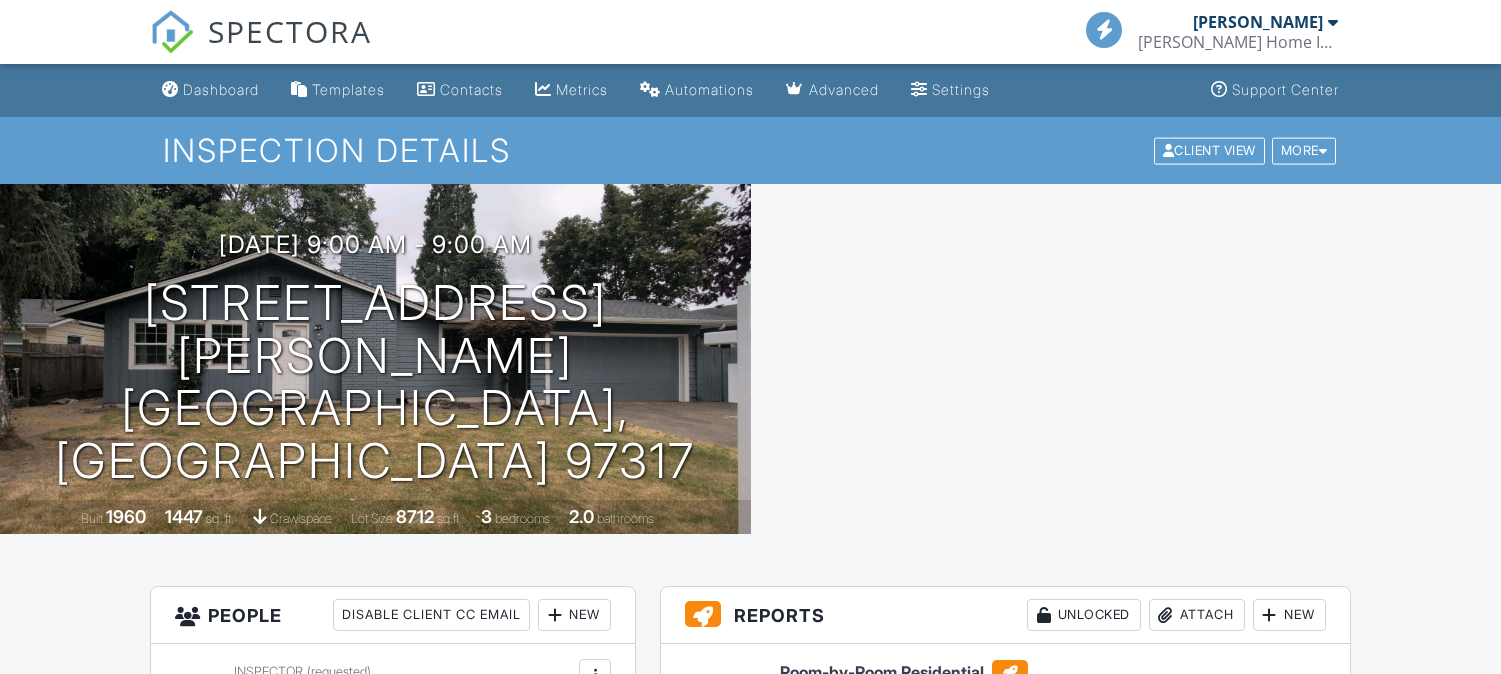 scroll, scrollTop: 0, scrollLeft: 0, axis: both 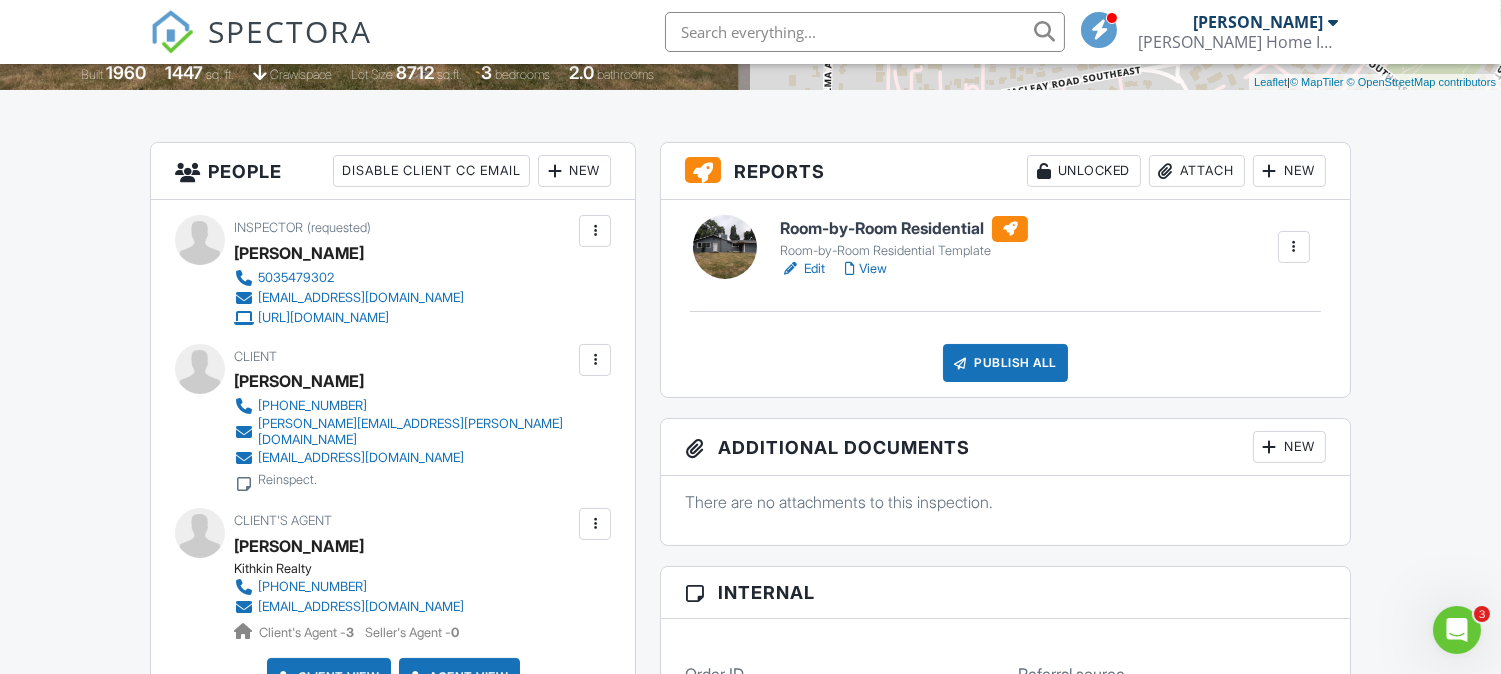 click on "View" at bounding box center (866, 269) 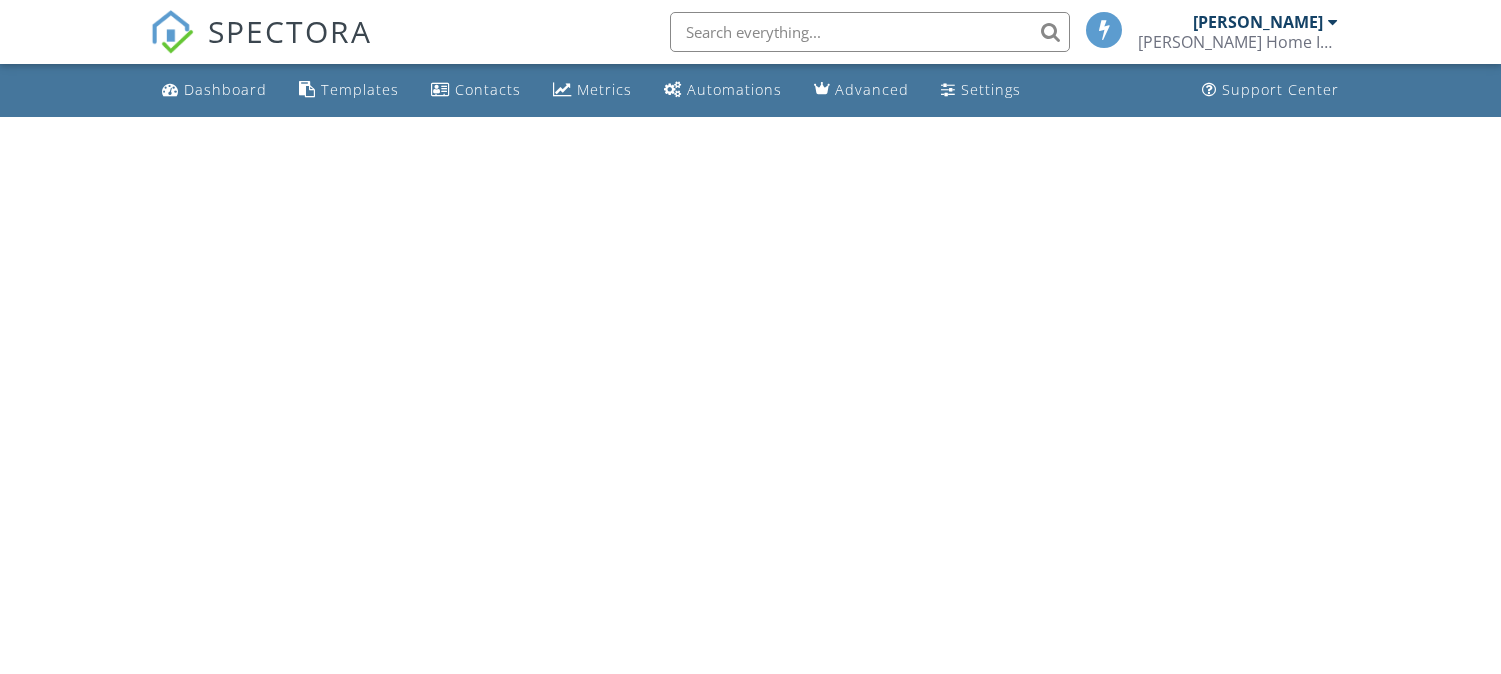 scroll, scrollTop: 0, scrollLeft: 0, axis: both 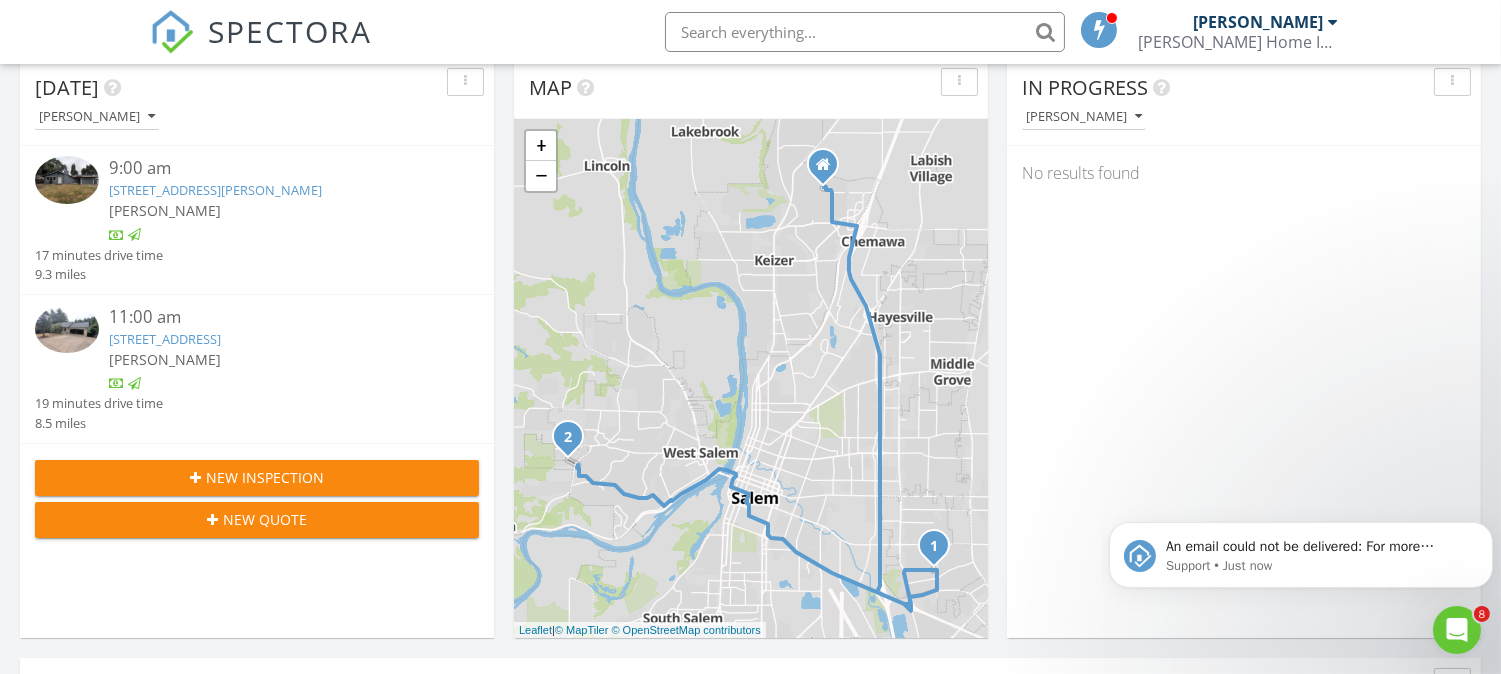 click on "[STREET_ADDRESS][PERSON_NAME]" at bounding box center [215, 190] 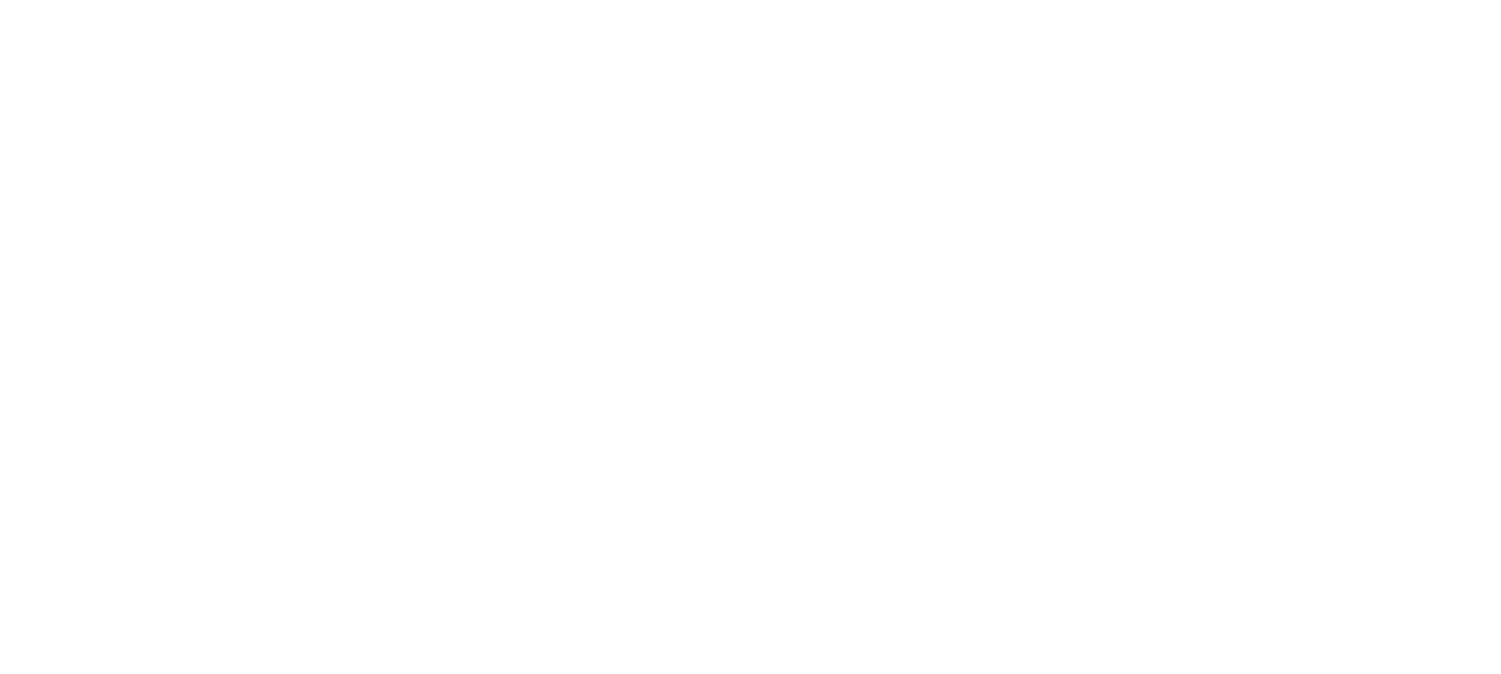 scroll, scrollTop: 0, scrollLeft: 0, axis: both 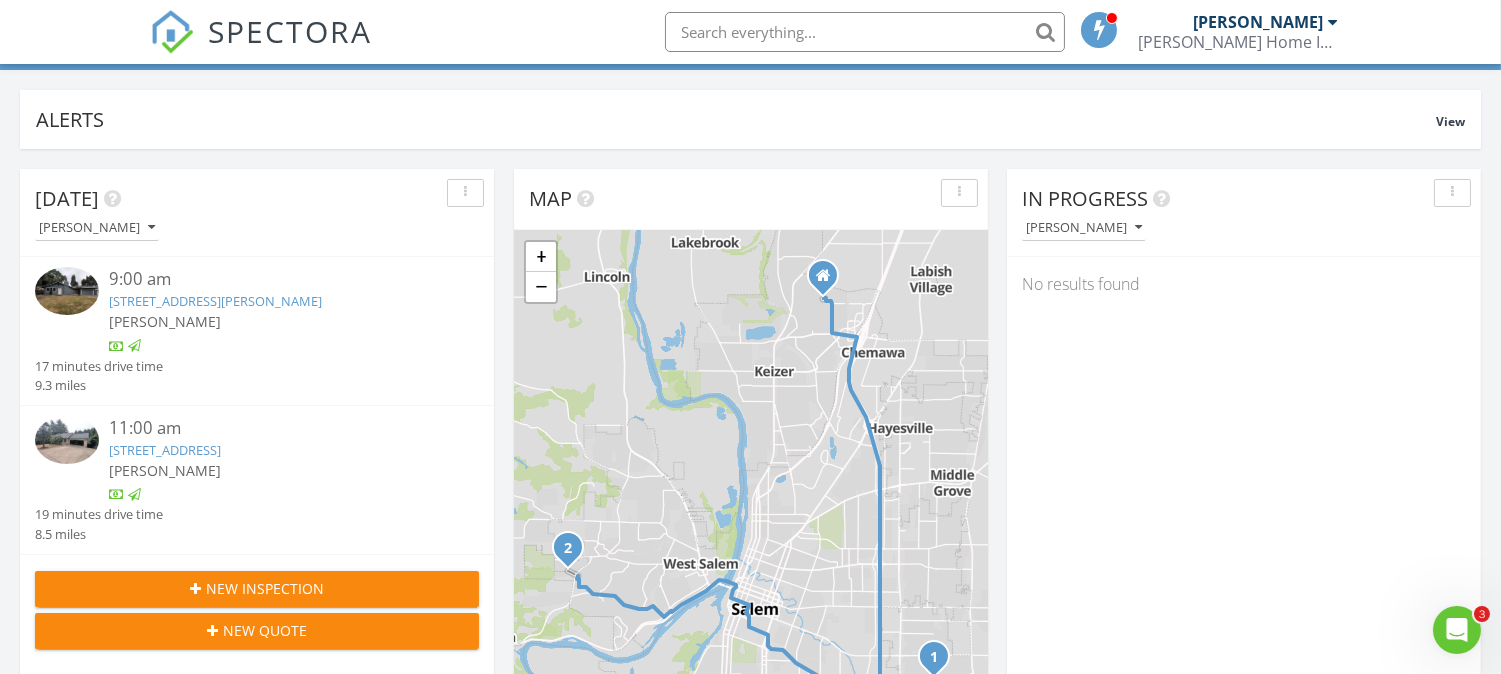 click on "[STREET_ADDRESS][PERSON_NAME]" at bounding box center (215, 301) 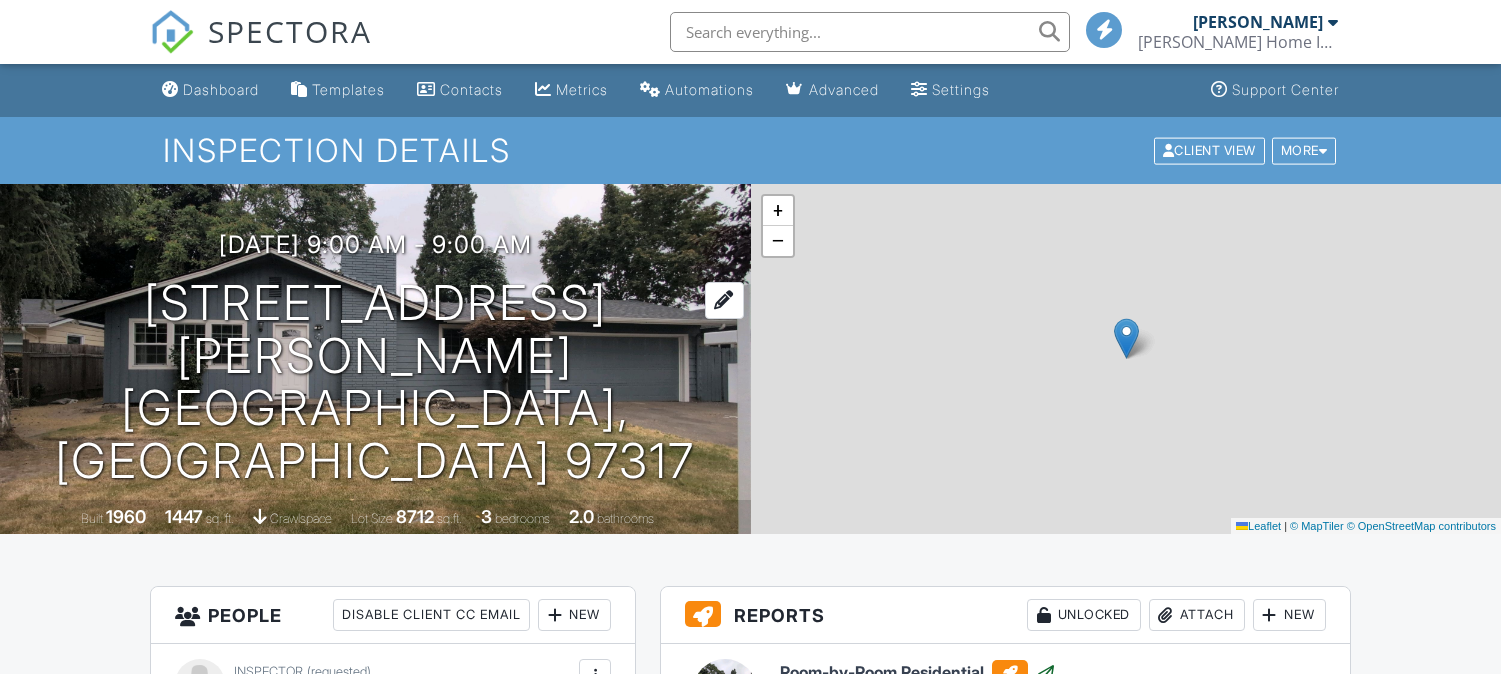 scroll, scrollTop: 0, scrollLeft: 0, axis: both 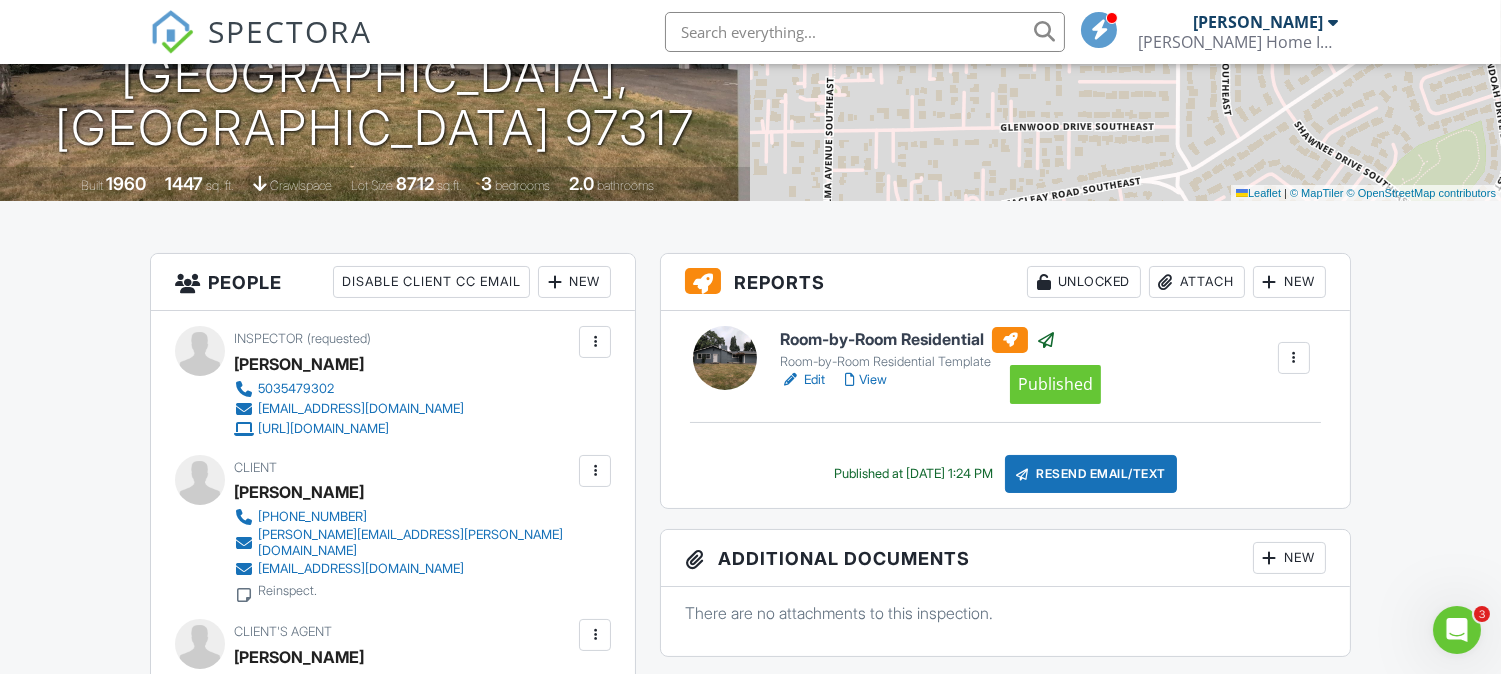 click at bounding box center (1046, 340) 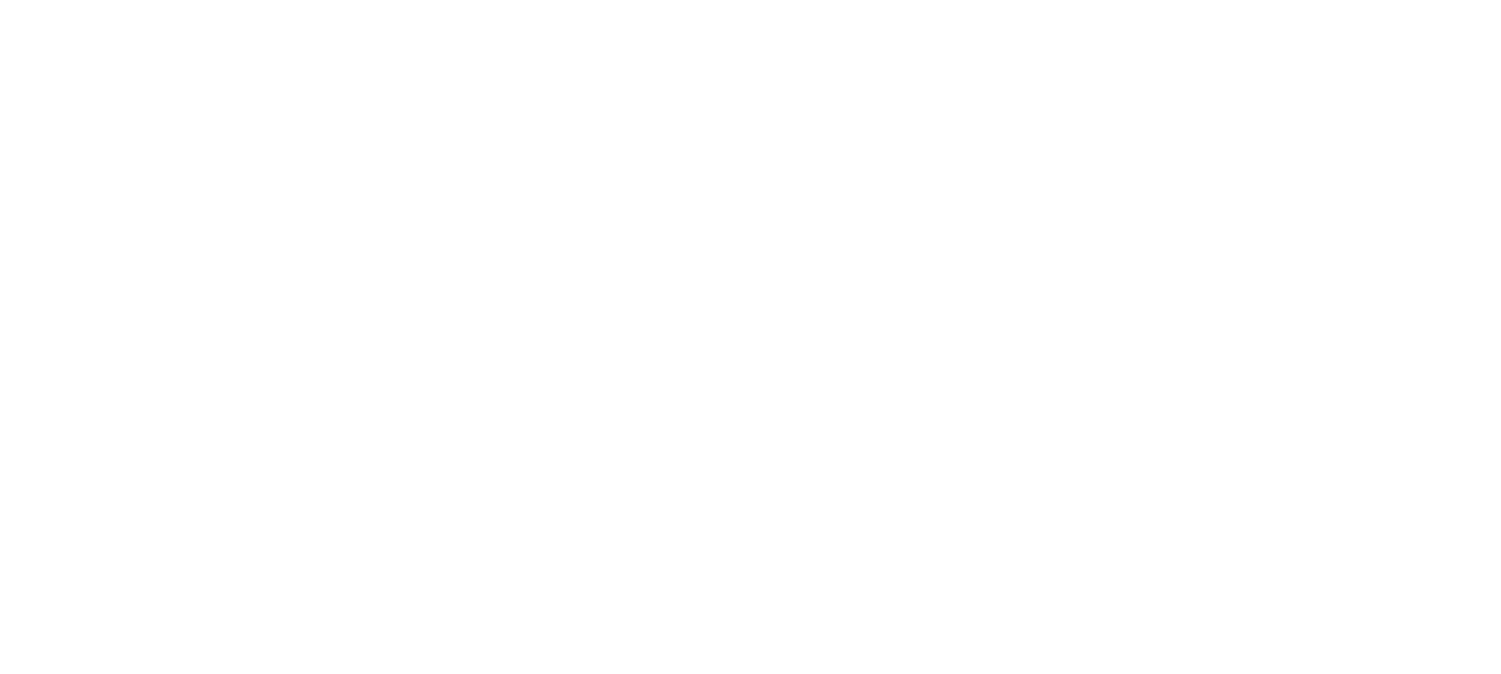 scroll, scrollTop: 0, scrollLeft: 0, axis: both 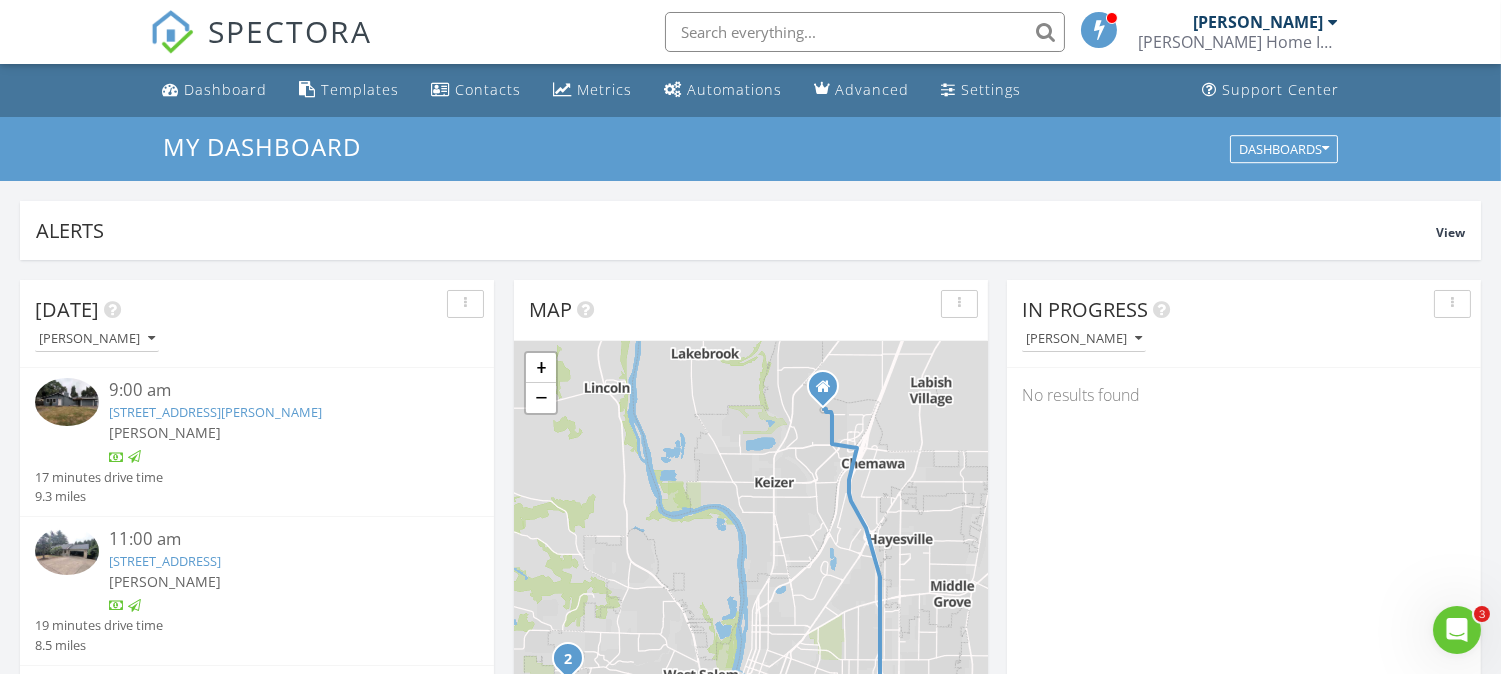 click on "[STREET_ADDRESS][PERSON_NAME]" at bounding box center [215, 412] 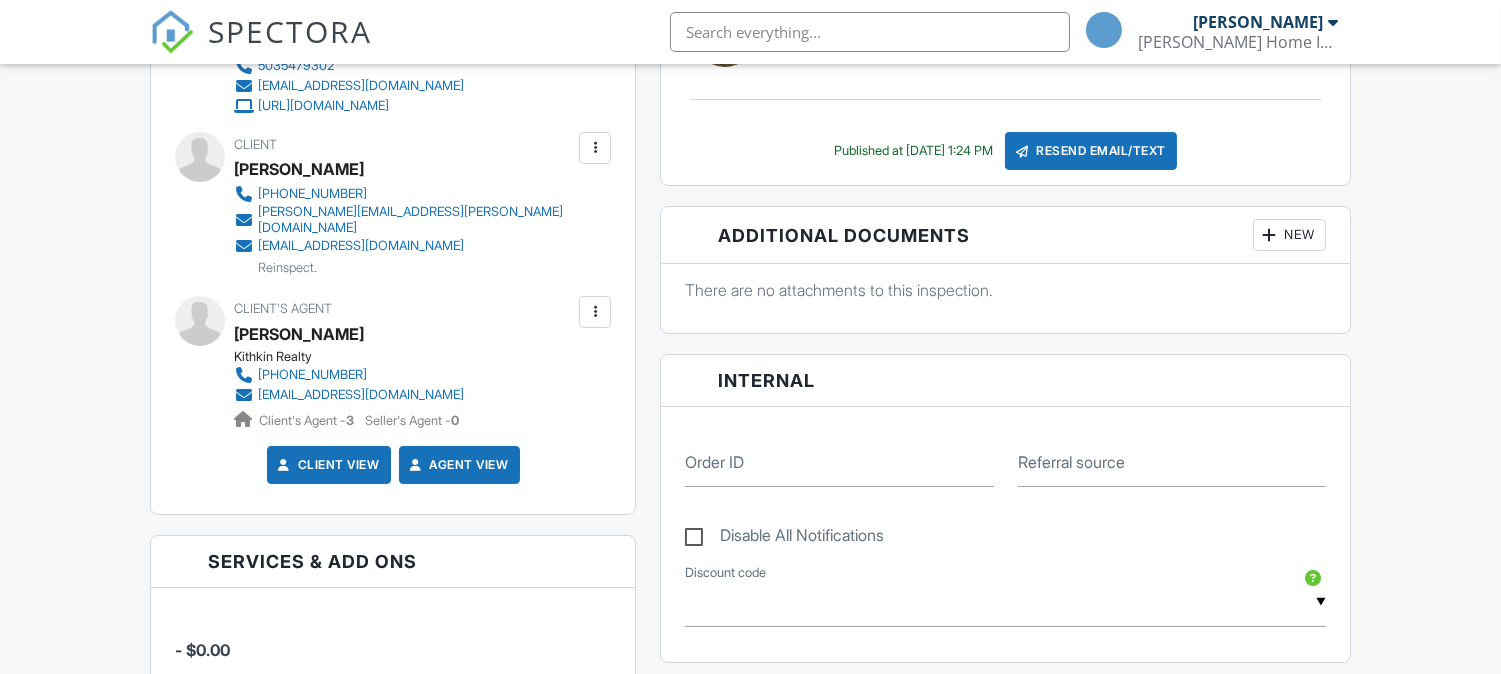 scroll, scrollTop: 666, scrollLeft: 0, axis: vertical 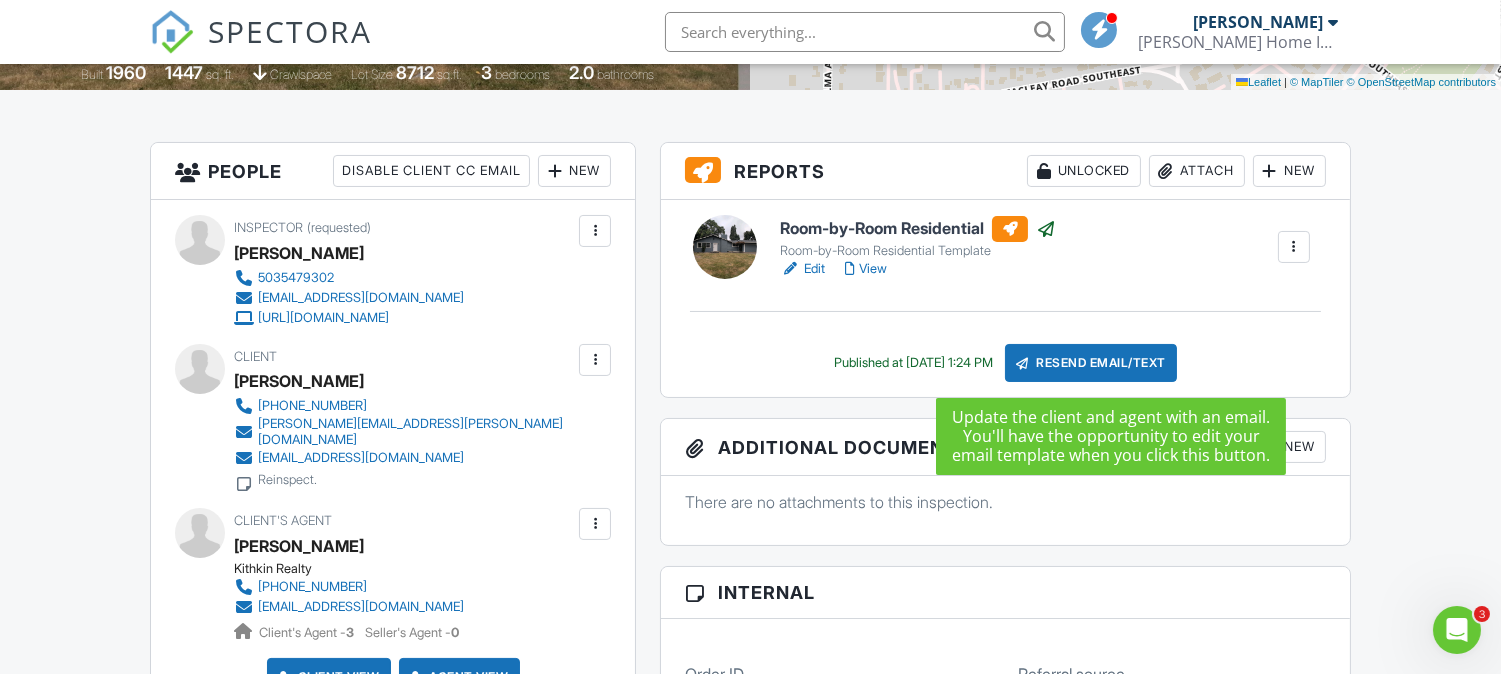 click on "Resend Email/Text" at bounding box center (1091, 363) 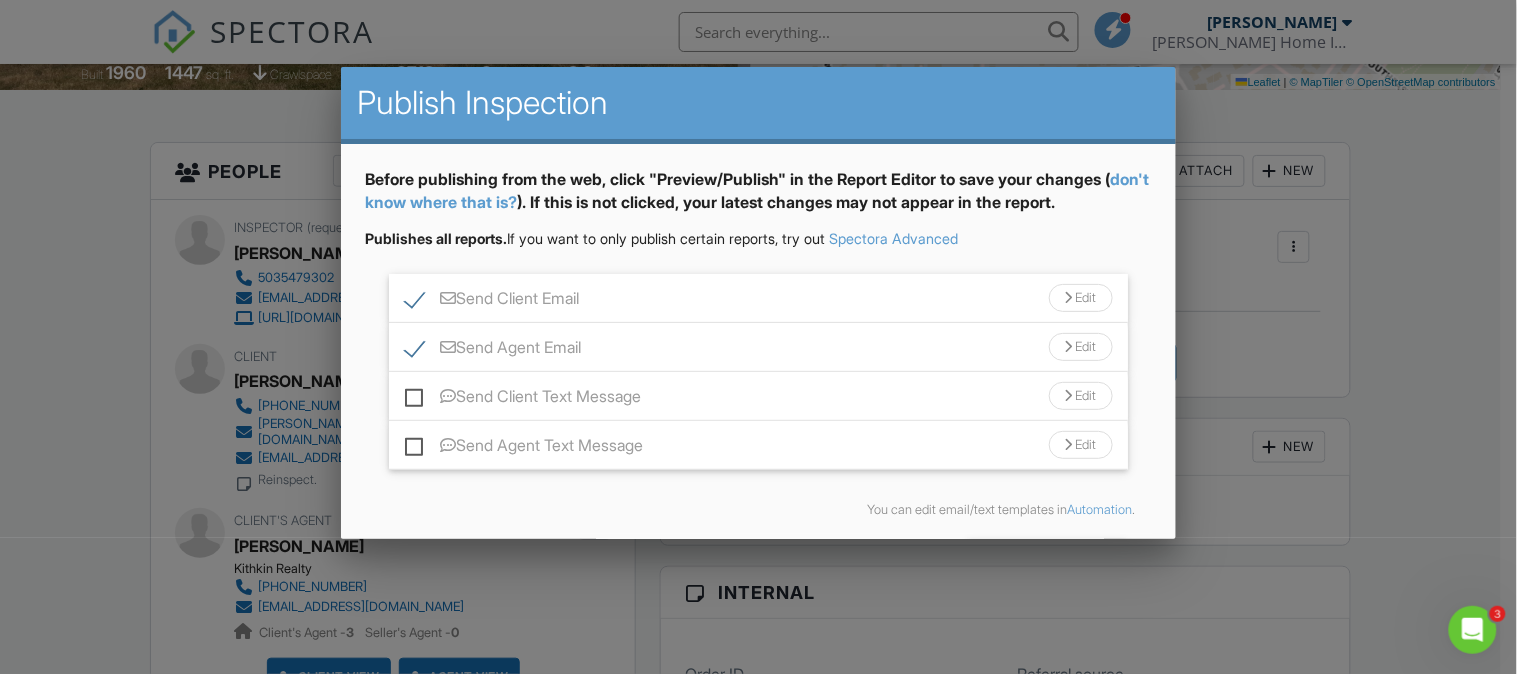 click on "Send Agent Email" at bounding box center [493, 350] 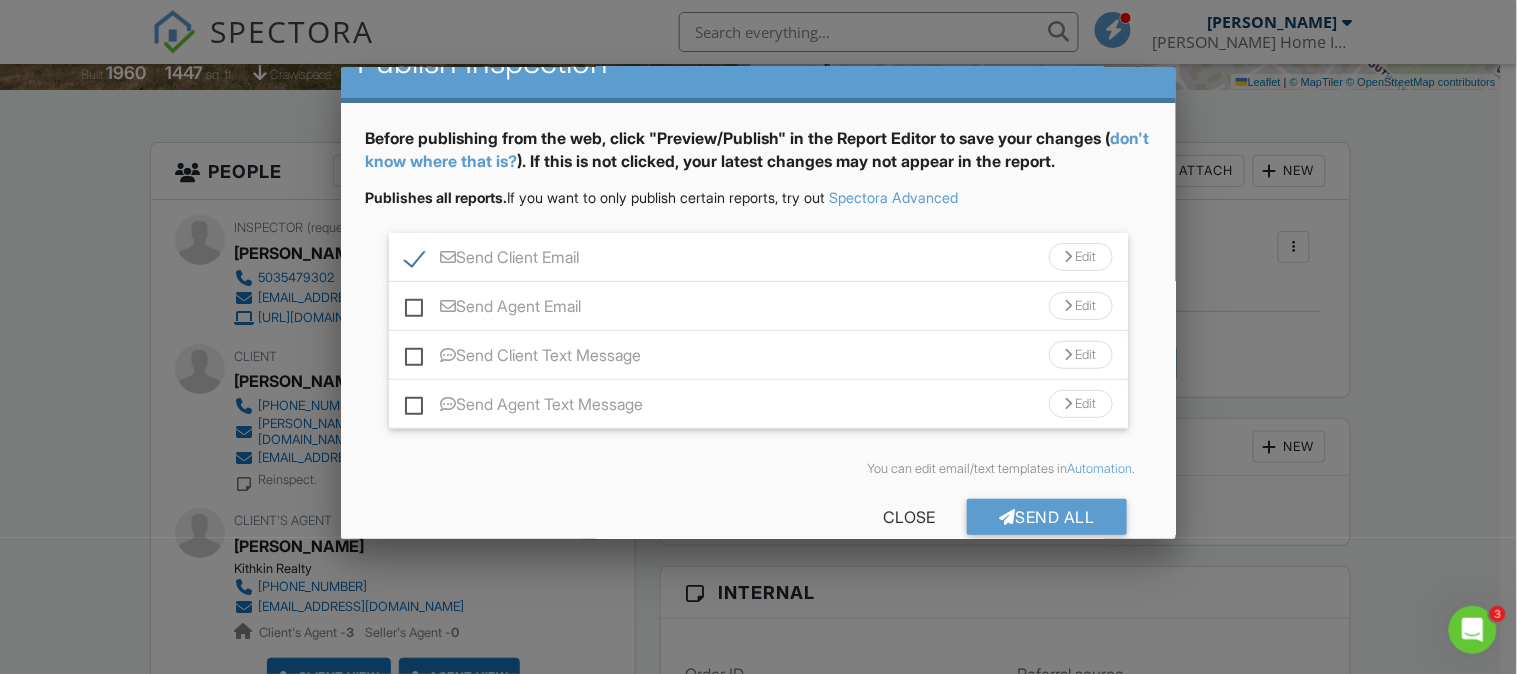 scroll, scrollTop: 74, scrollLeft: 0, axis: vertical 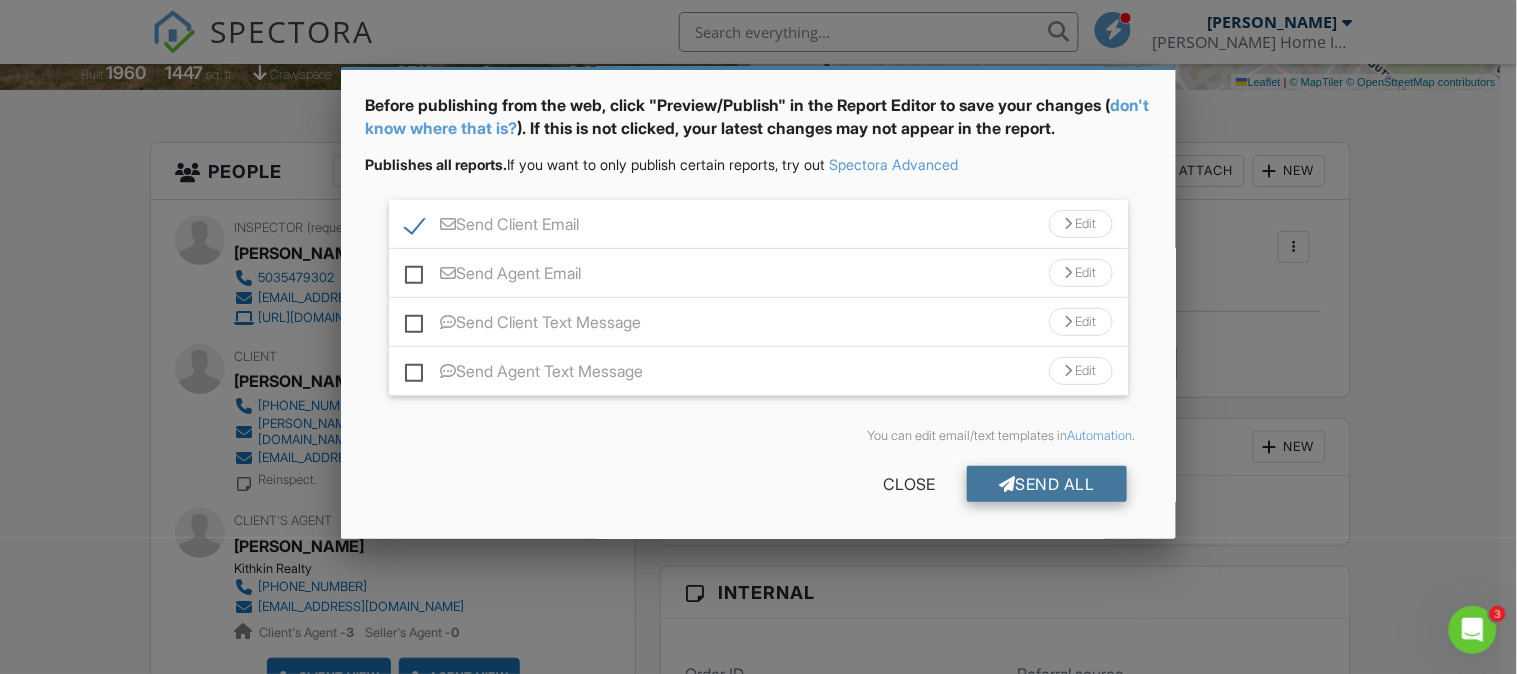 click on "Send All" at bounding box center [1047, 484] 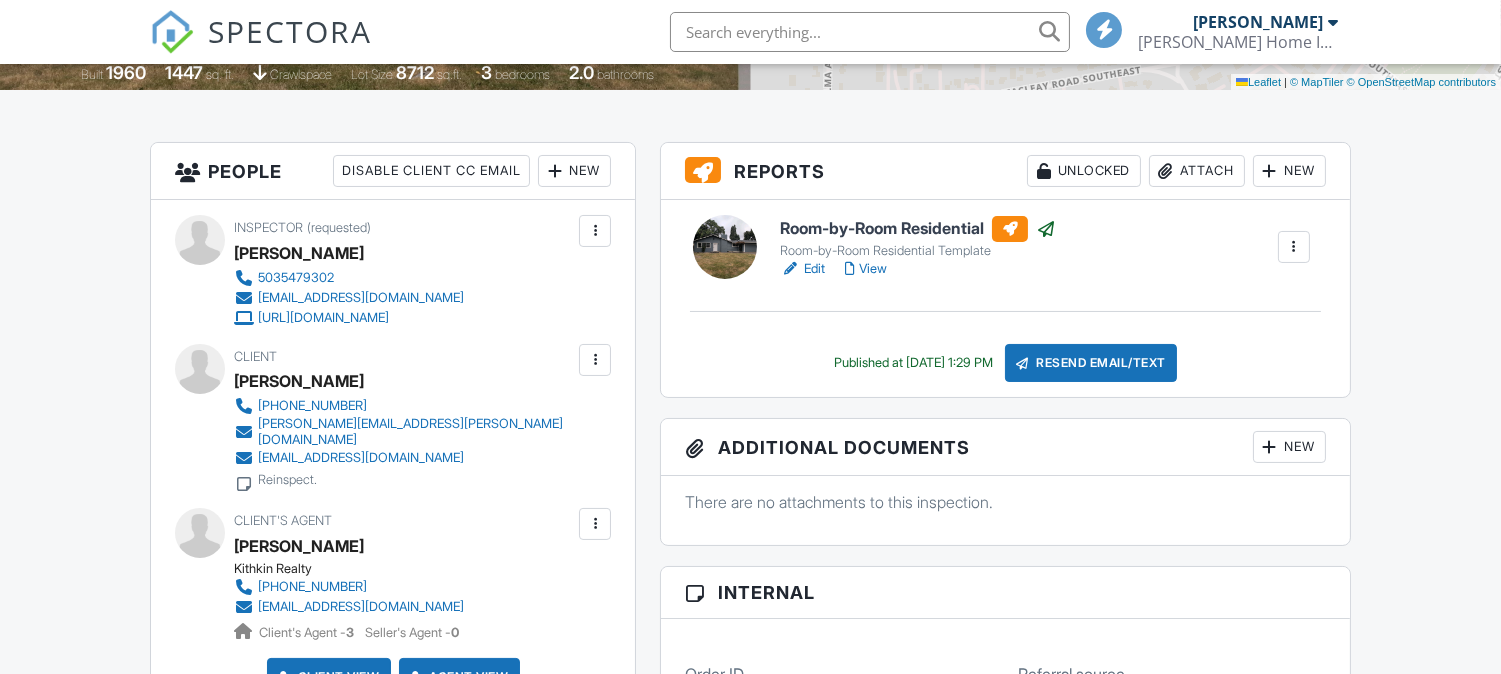 scroll, scrollTop: 444, scrollLeft: 0, axis: vertical 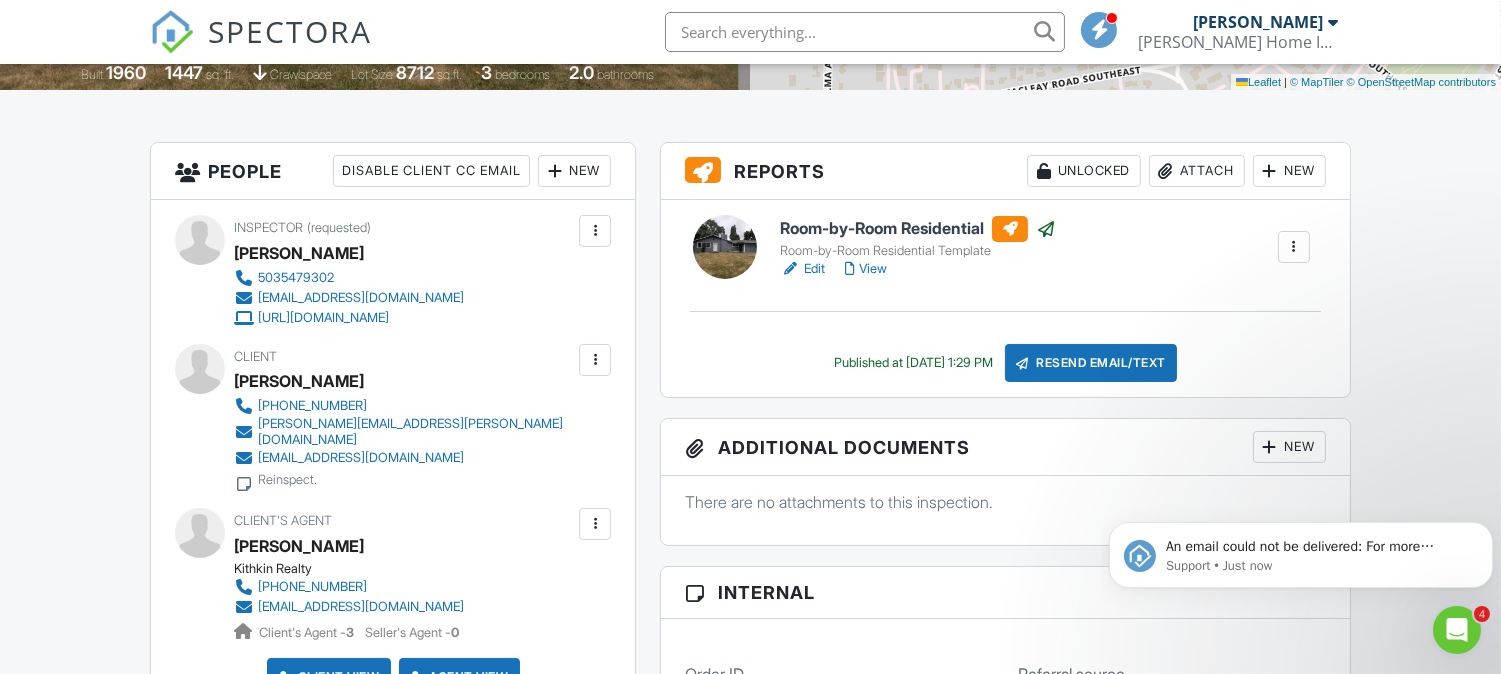 click 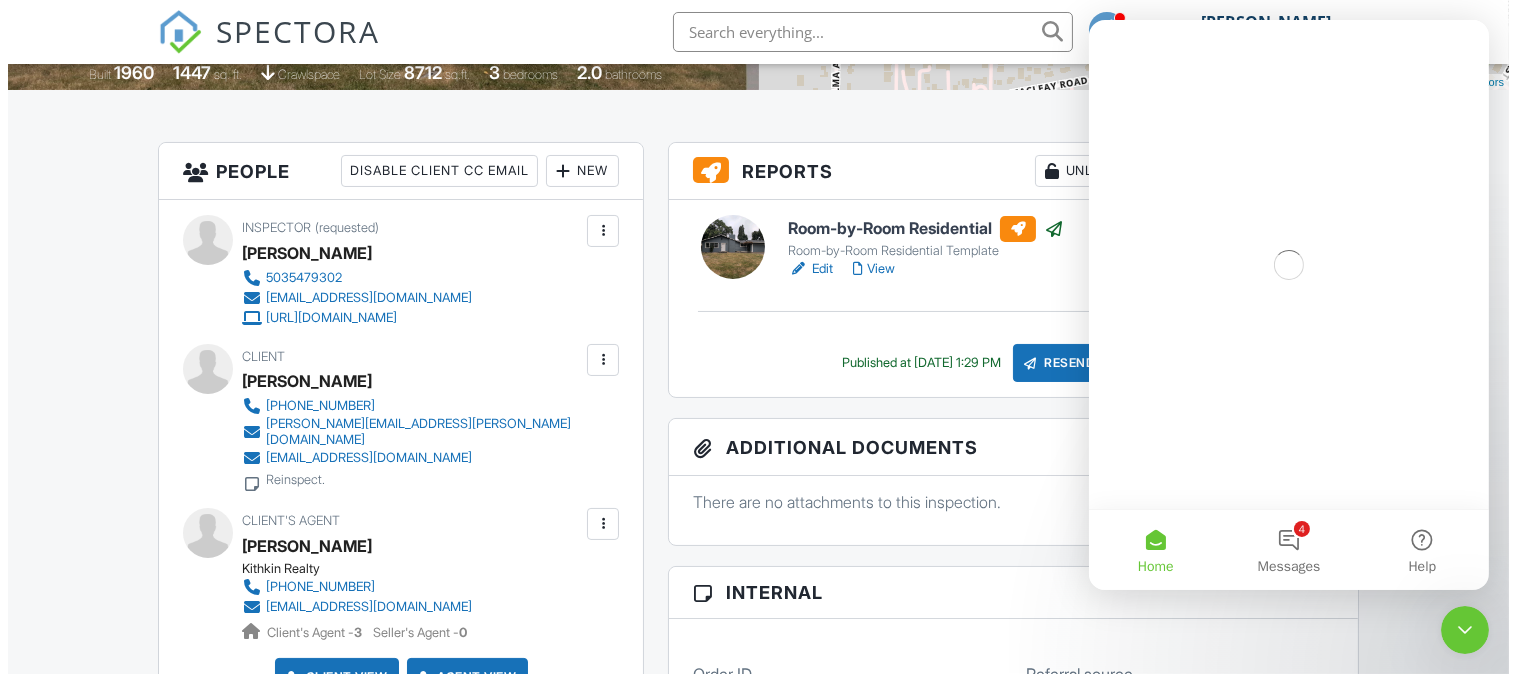 scroll, scrollTop: 0, scrollLeft: 0, axis: both 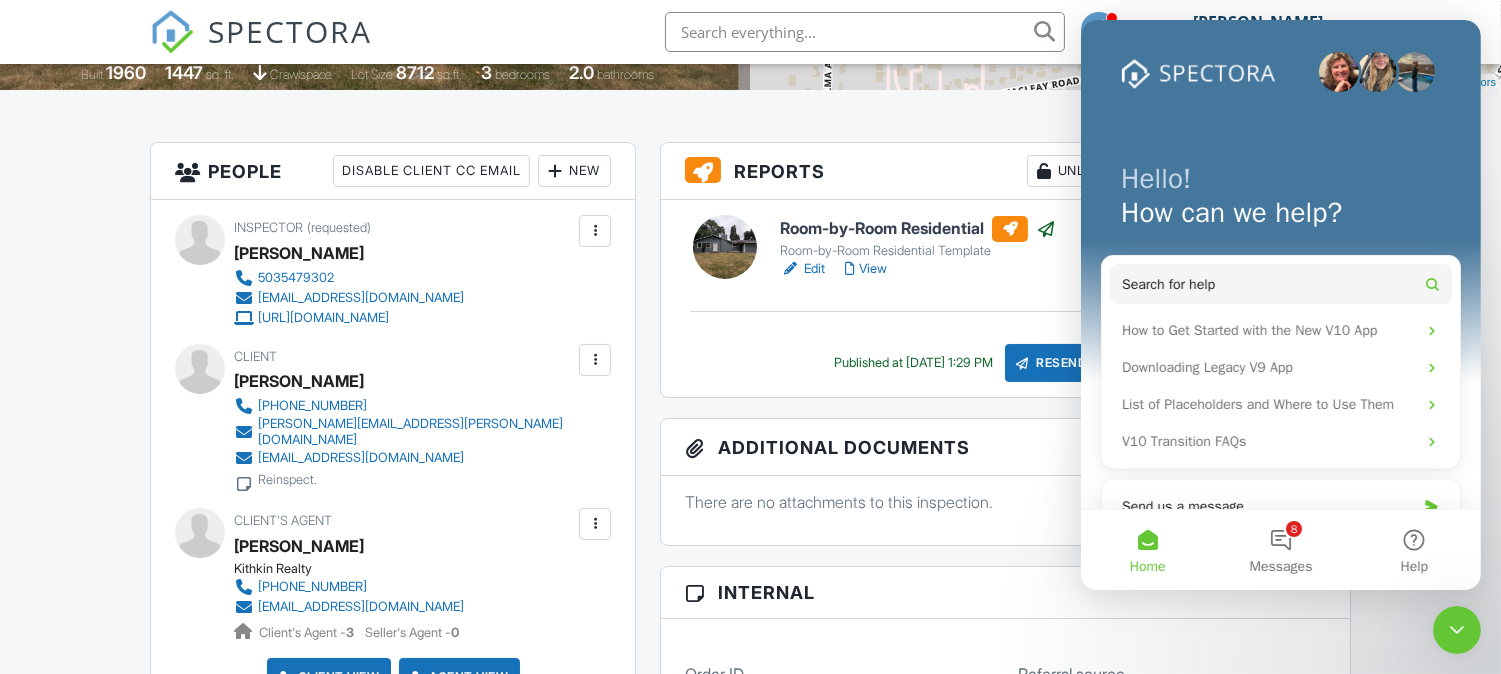 click on "Dashboard
Templates
Contacts
Metrics
Automations
Advanced
Settings
Support Center
Inspection Details
Client View
More
Property Details
Reschedule
Reorder / Copy
Share
Cancel
Delete
Print Order
Convert to V9
View Change Log
07/10/2025  9:00 am
- 9:00 am
4453 Durbin Ave SE
Salem, OR 97317
Built
1960
1447
sq. ft.
crawlspace
Lot Size
8712
sq.ft.
3
bedrooms
2.0
bathrooms
+ −  Leaflet   |   © MapTiler   © OpenStreetMap contributors
All emails and texts are disabled for this inspection!
Turn on emails and texts
Turn on and Requeue Notifications
Reports
Unlocked
Attach
New
Room-by-Room Residential" at bounding box center [750, 1052] 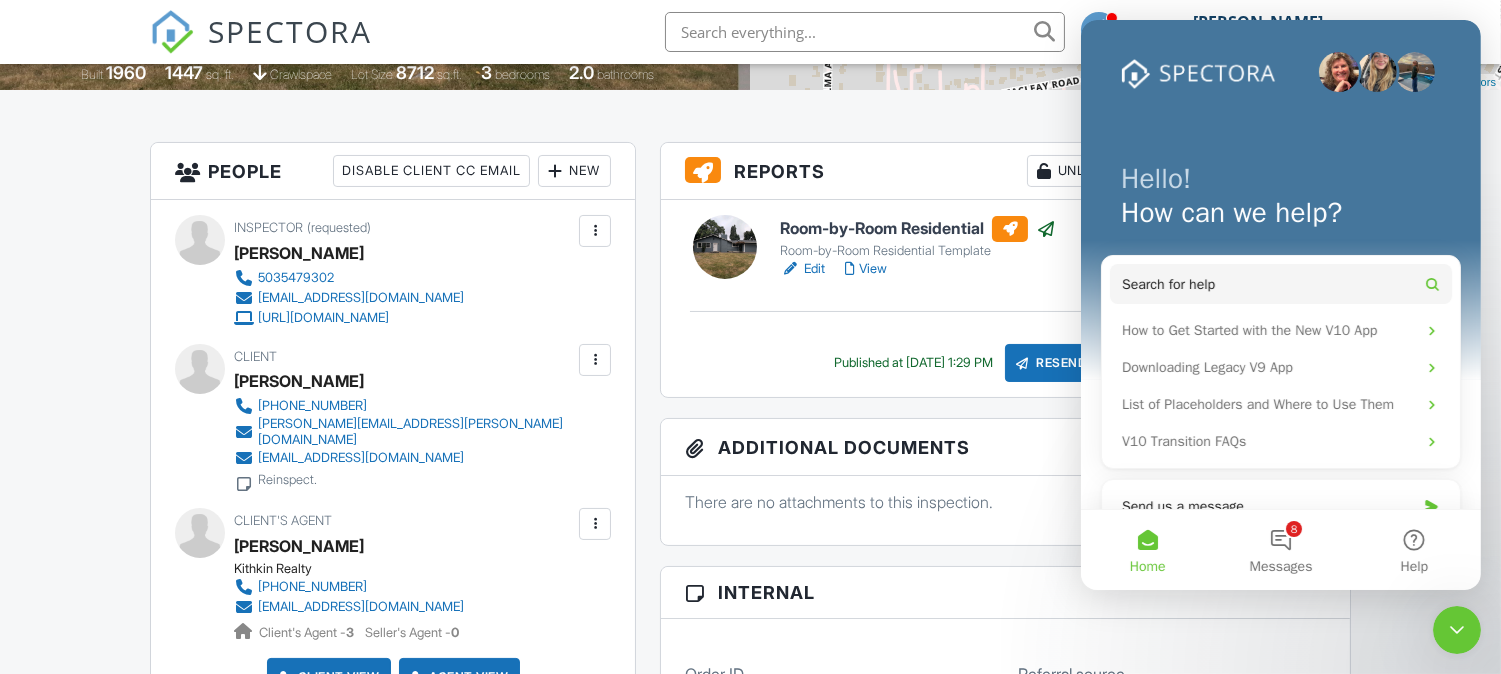 click at bounding box center [595, 360] 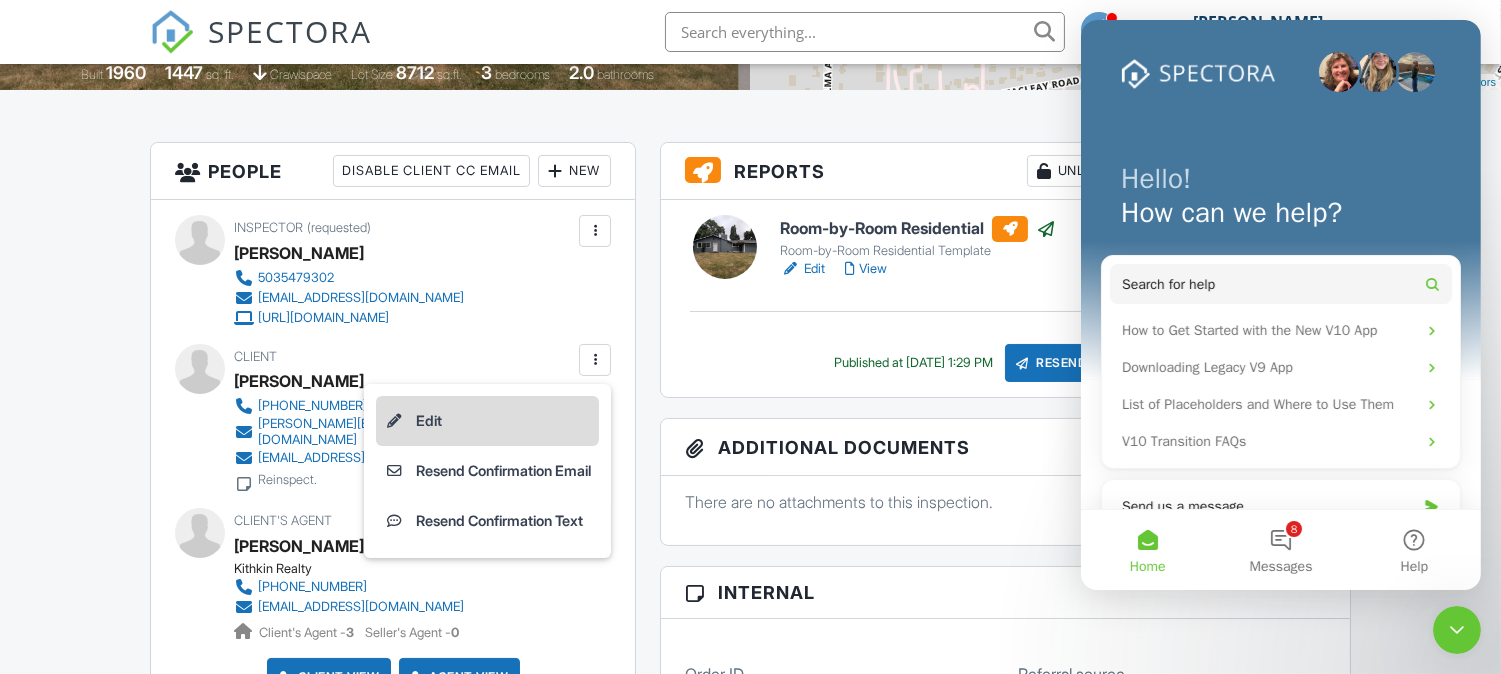 click on "Edit" at bounding box center [487, 421] 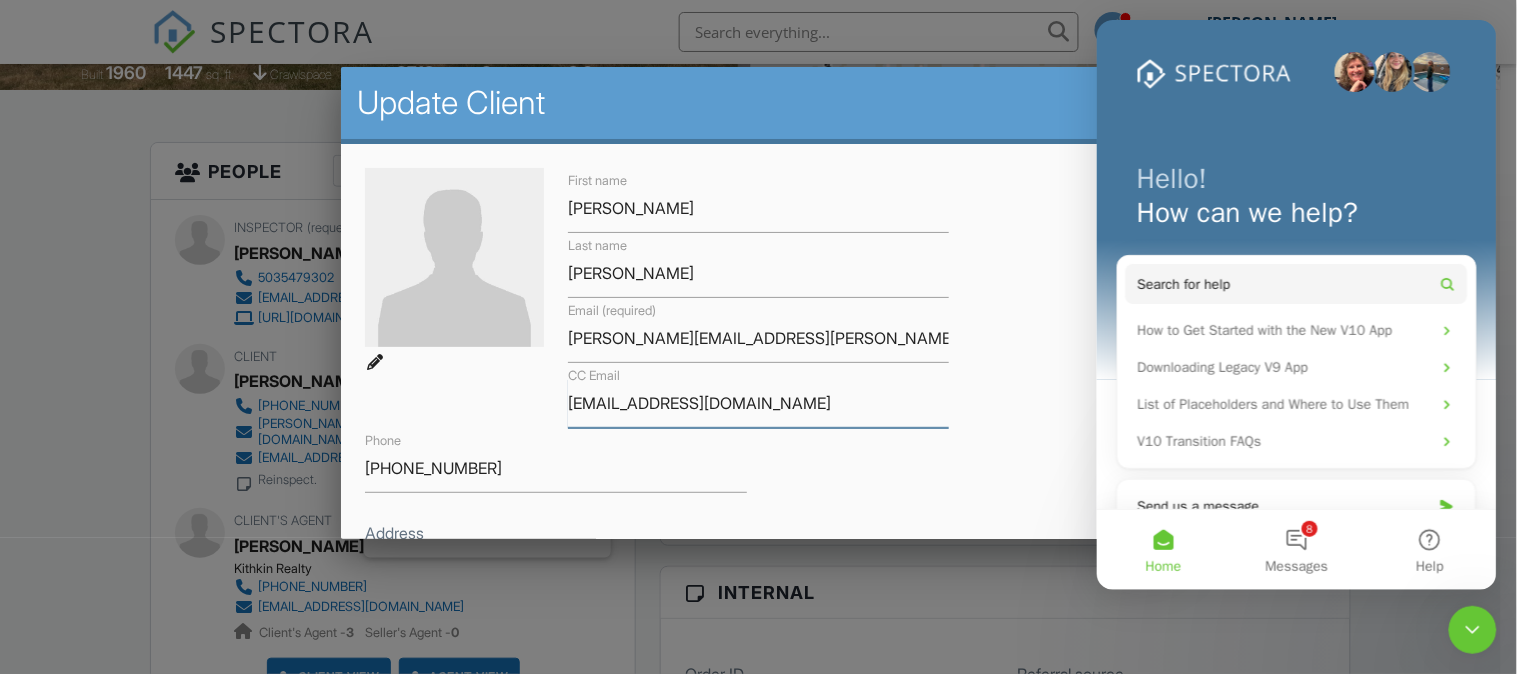 drag, startPoint x: 821, startPoint y: 404, endPoint x: 507, endPoint y: 405, distance: 314.0016 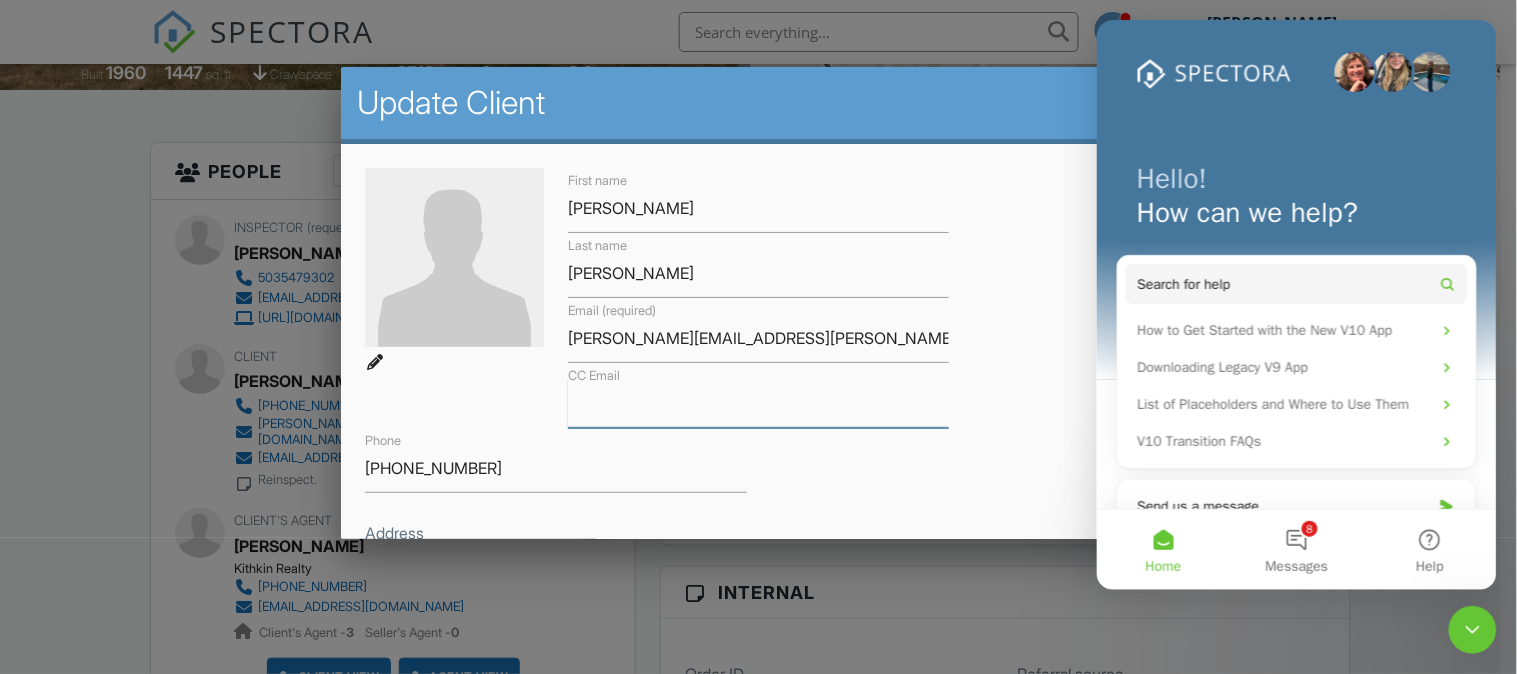 type 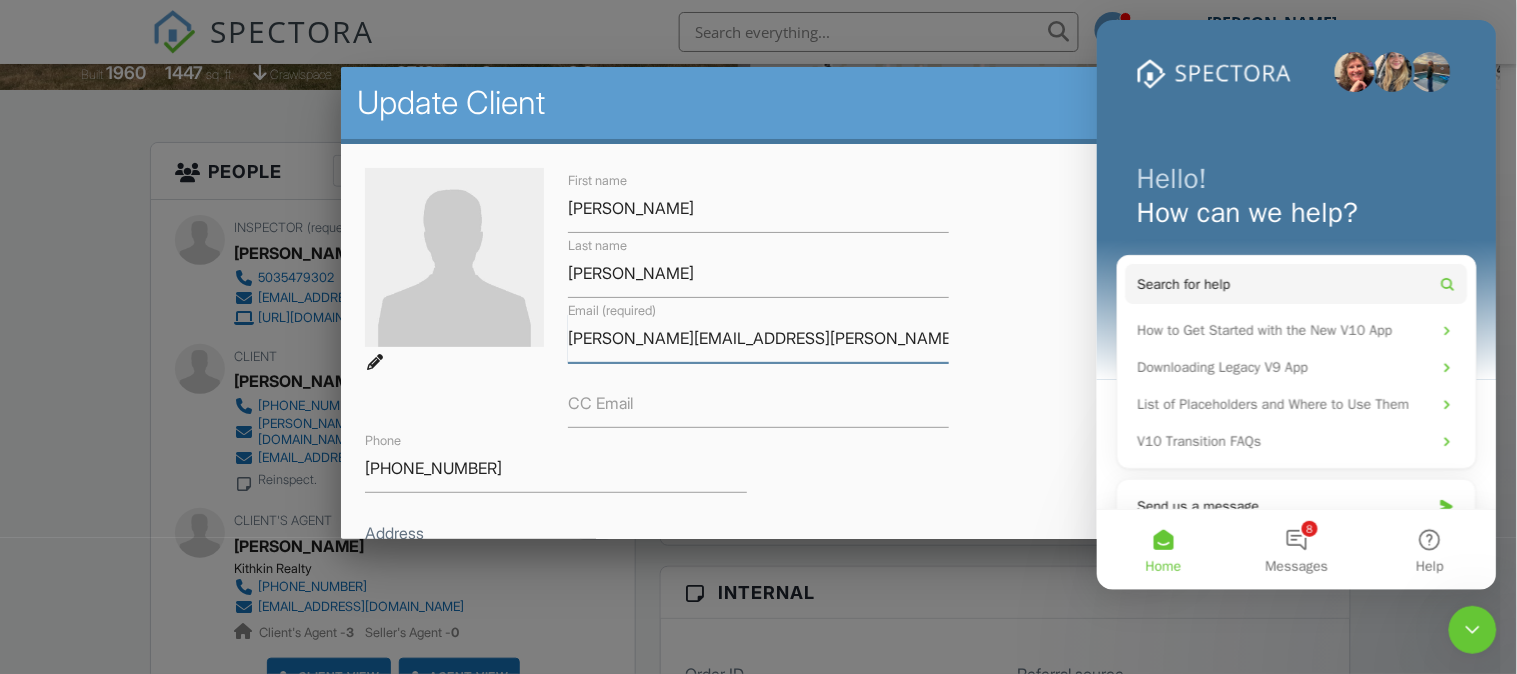 click on "[PERSON_NAME][EMAIL_ADDRESS][PERSON_NAME][DOMAIN_NAME]" at bounding box center (758, 338) 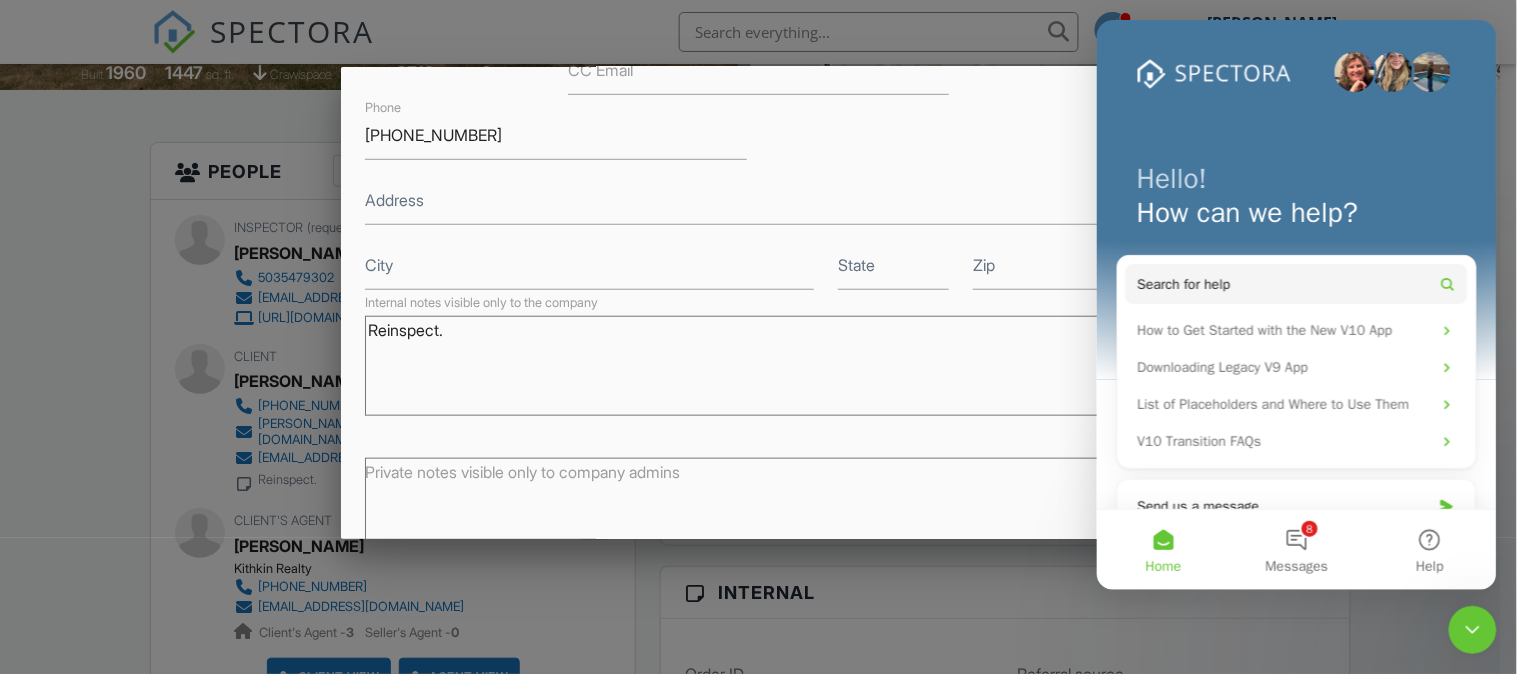 scroll, scrollTop: 442, scrollLeft: 0, axis: vertical 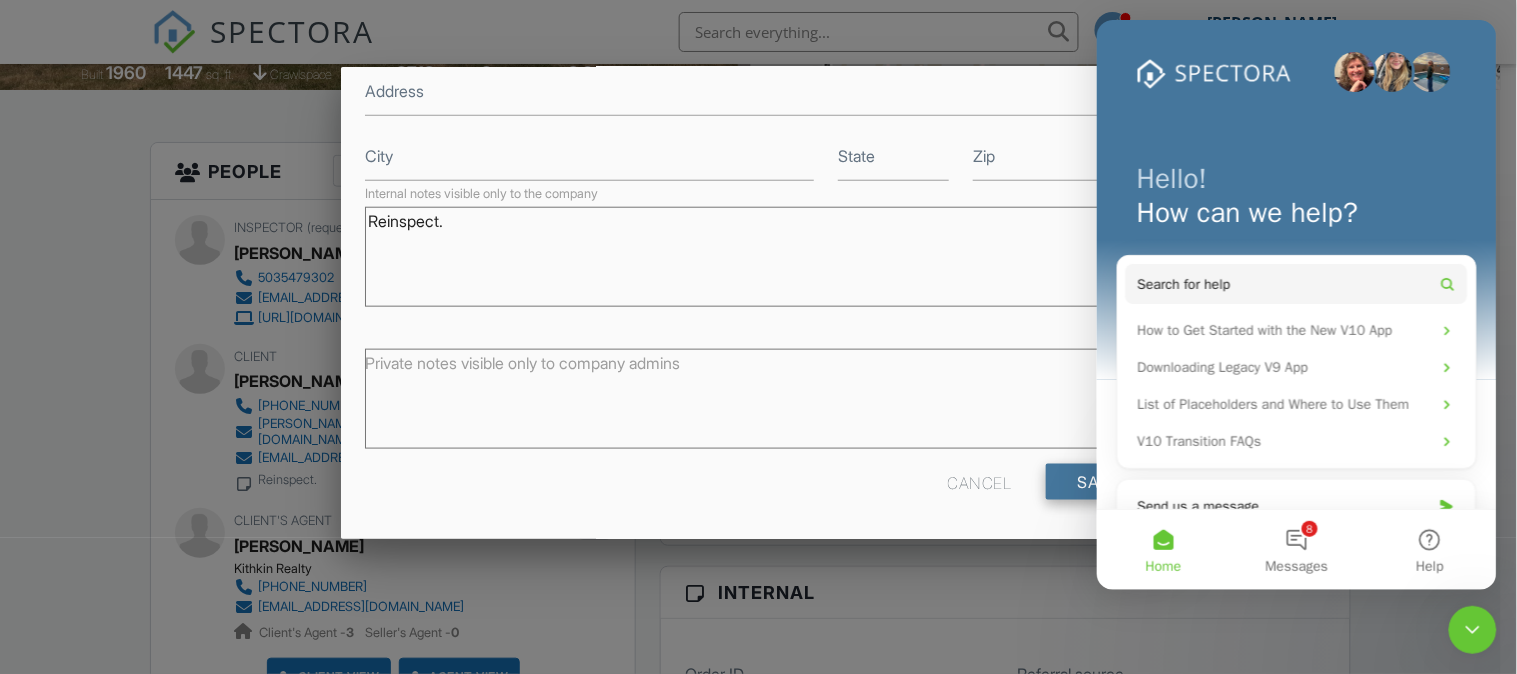 click on "Save" at bounding box center [1099, 482] 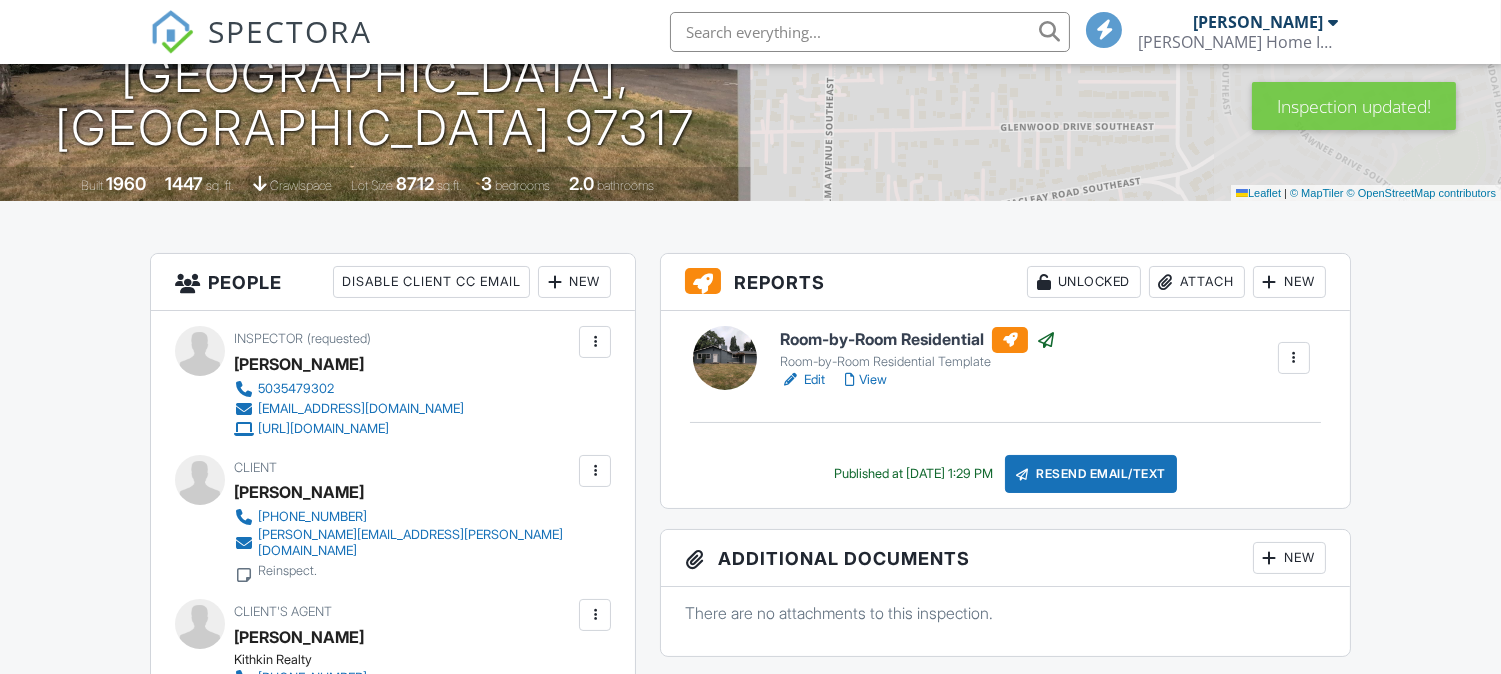 scroll, scrollTop: 222, scrollLeft: 0, axis: vertical 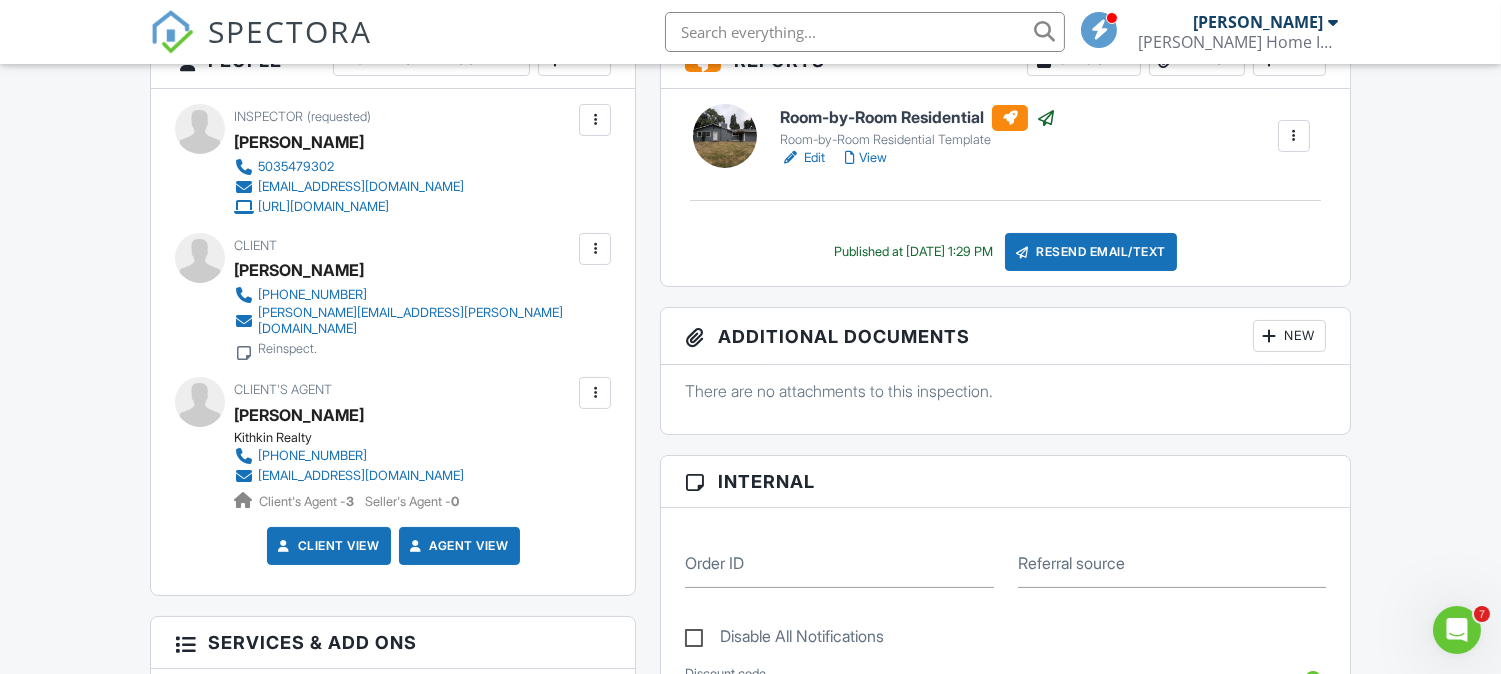 click at bounding box center (595, 249) 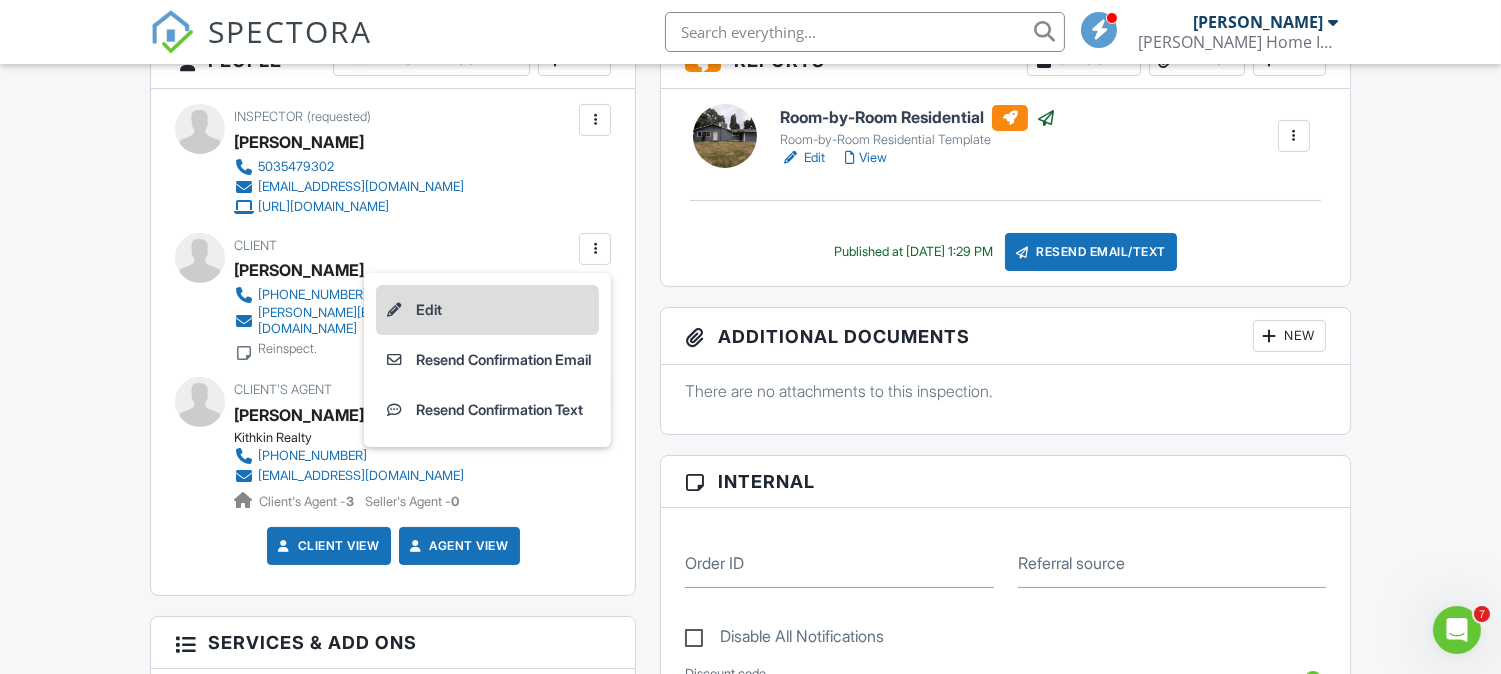 click on "Edit" at bounding box center (487, 310) 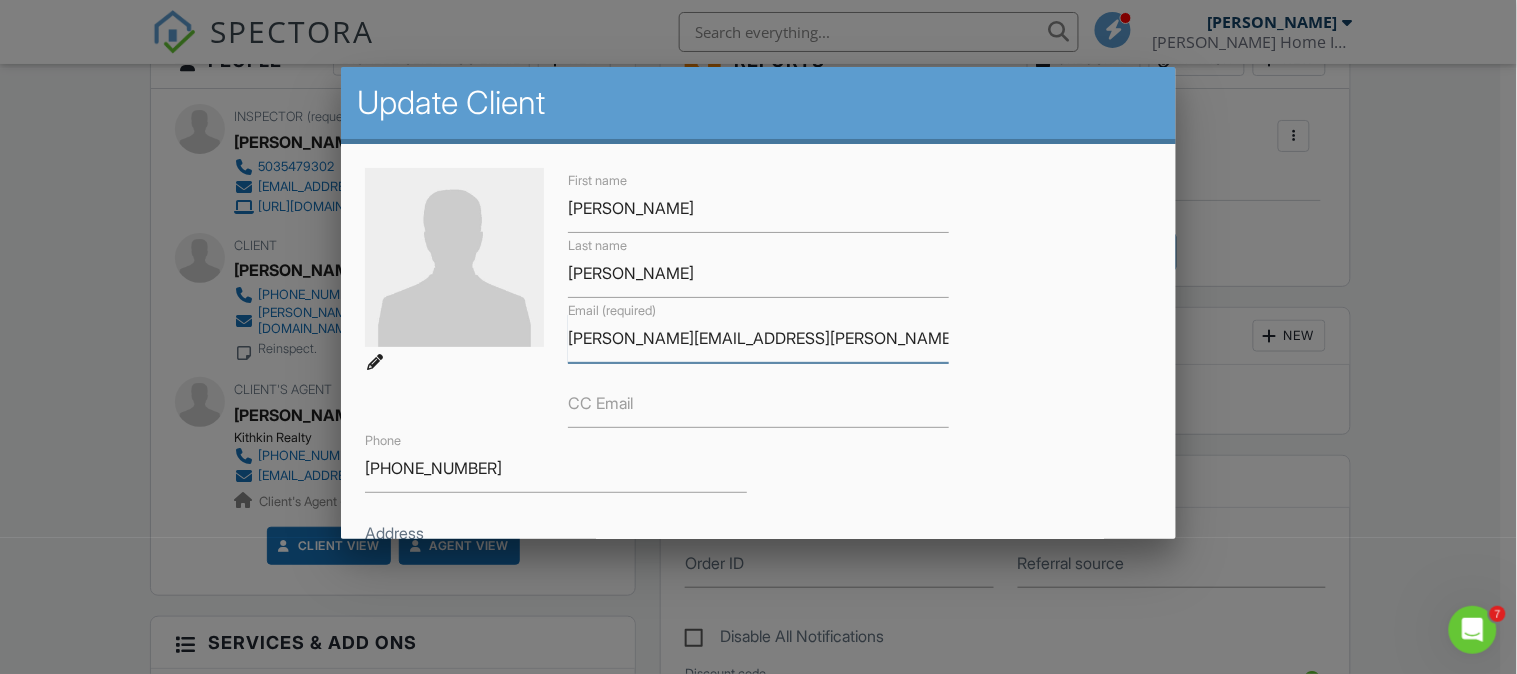 drag, startPoint x: 798, startPoint y: 336, endPoint x: 518, endPoint y: 332, distance: 280.02856 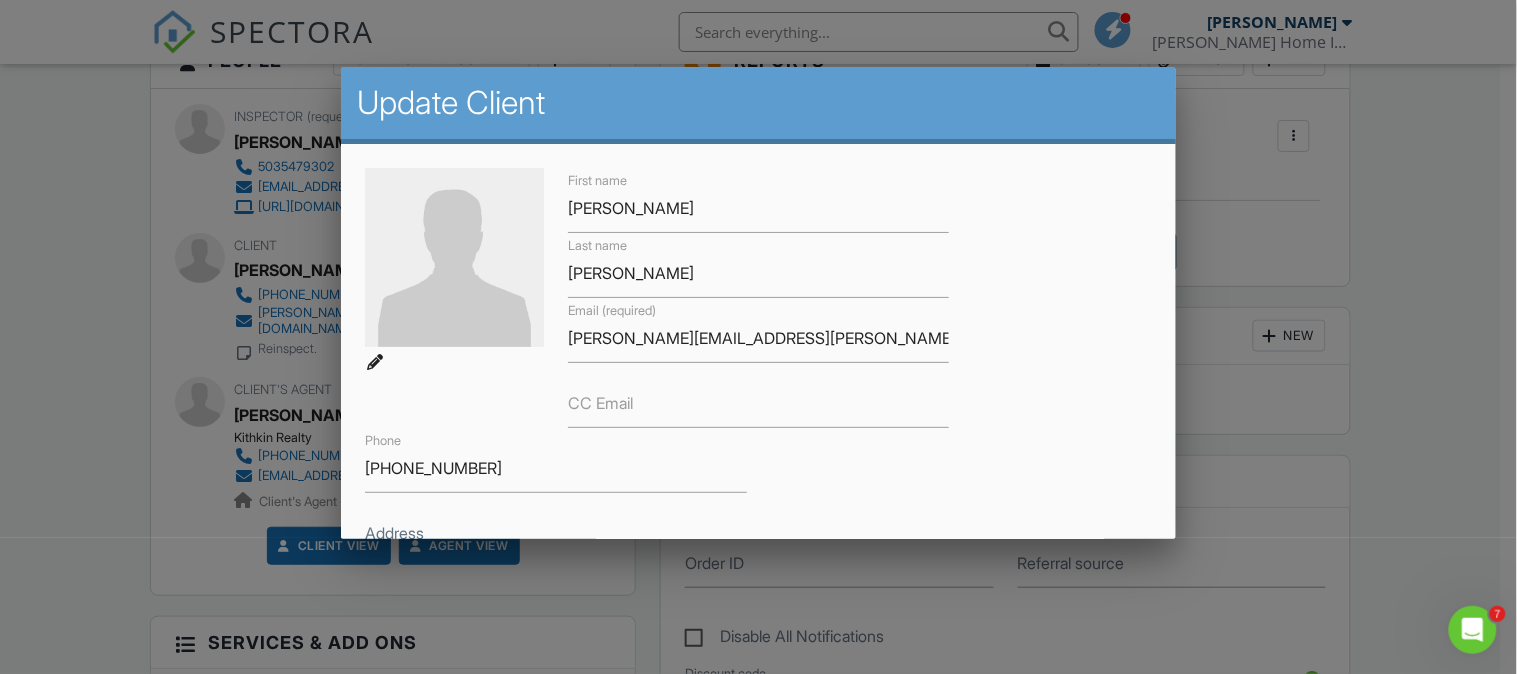 click on "First name
Jonathan
Last name
Tejeda
Email (required)
jonathon.l.tejeda@gmail.com
CC Email
Phone
661-480-3111
Address
City
State
Zip" at bounding box center (758, 395) 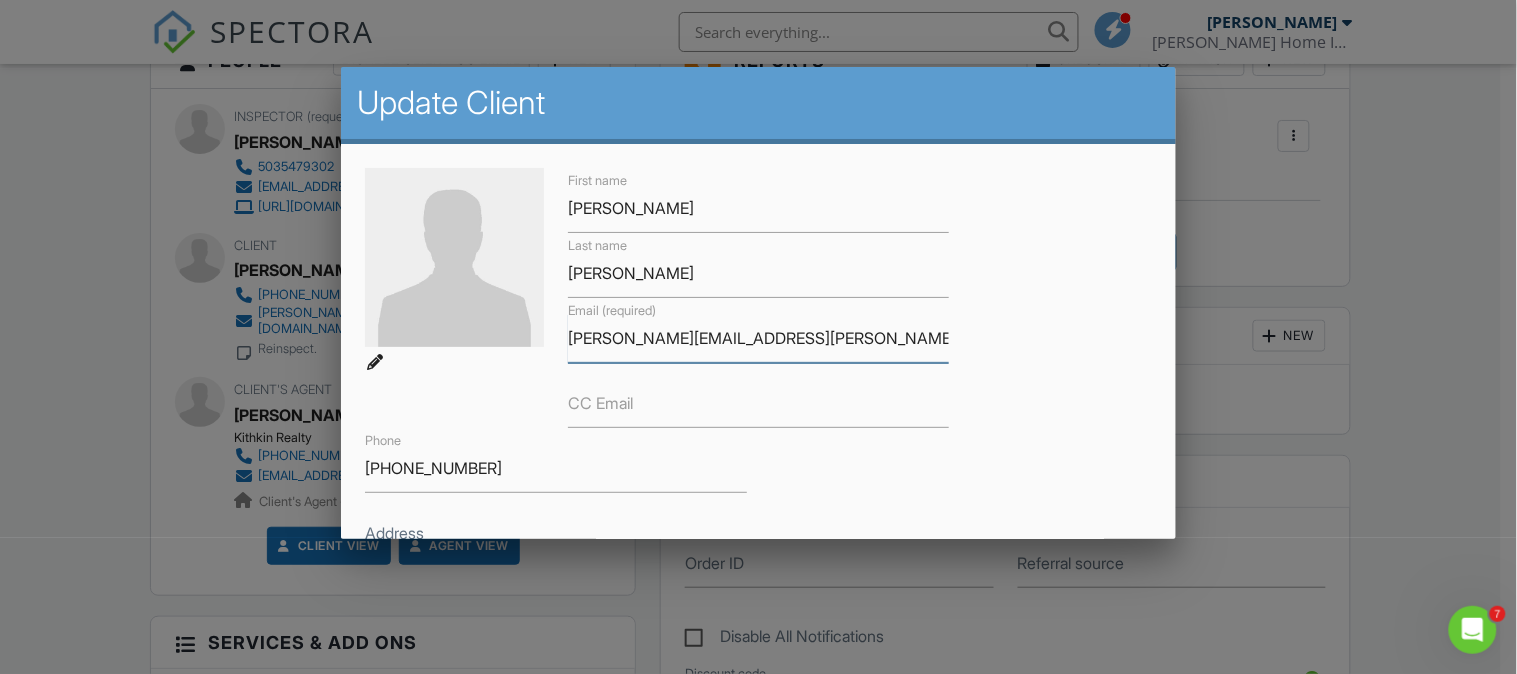 drag, startPoint x: 798, startPoint y: 341, endPoint x: 556, endPoint y: 337, distance: 242.03305 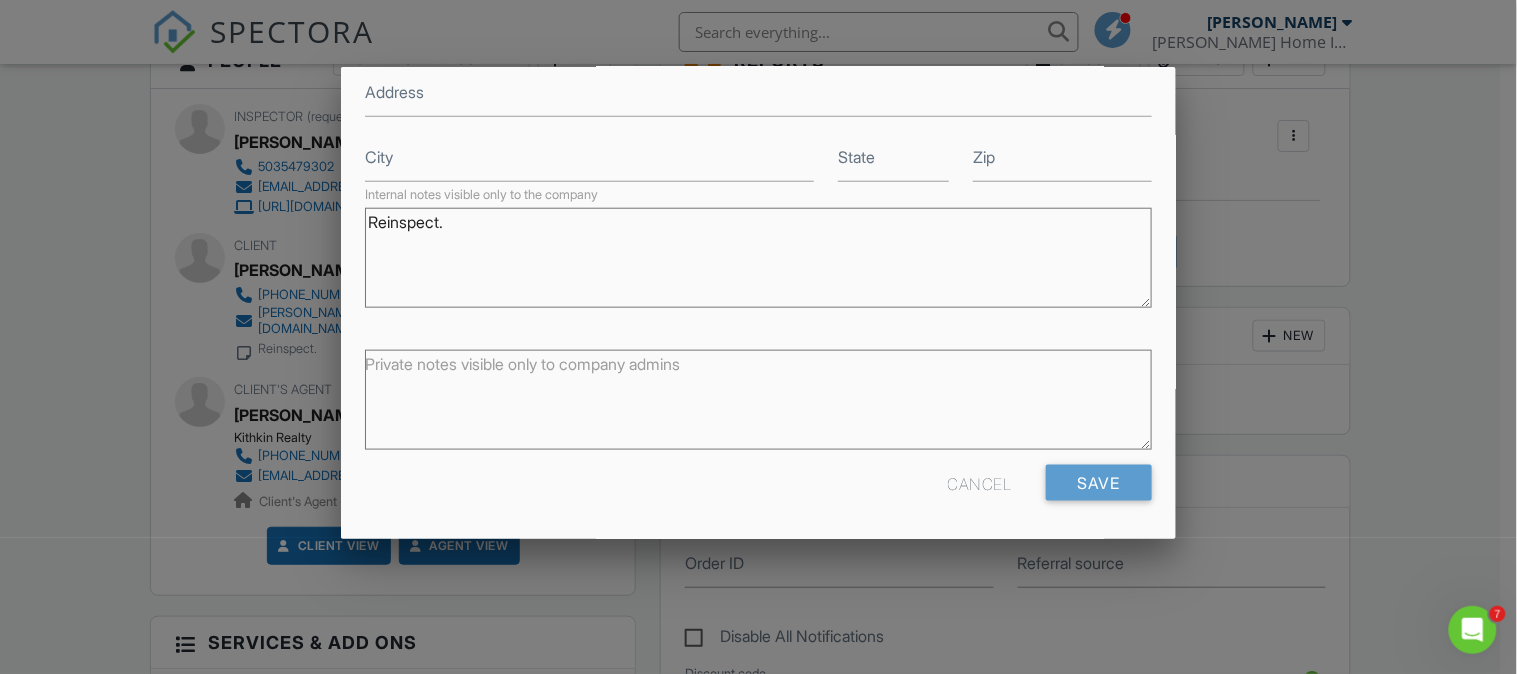 scroll, scrollTop: 442, scrollLeft: 0, axis: vertical 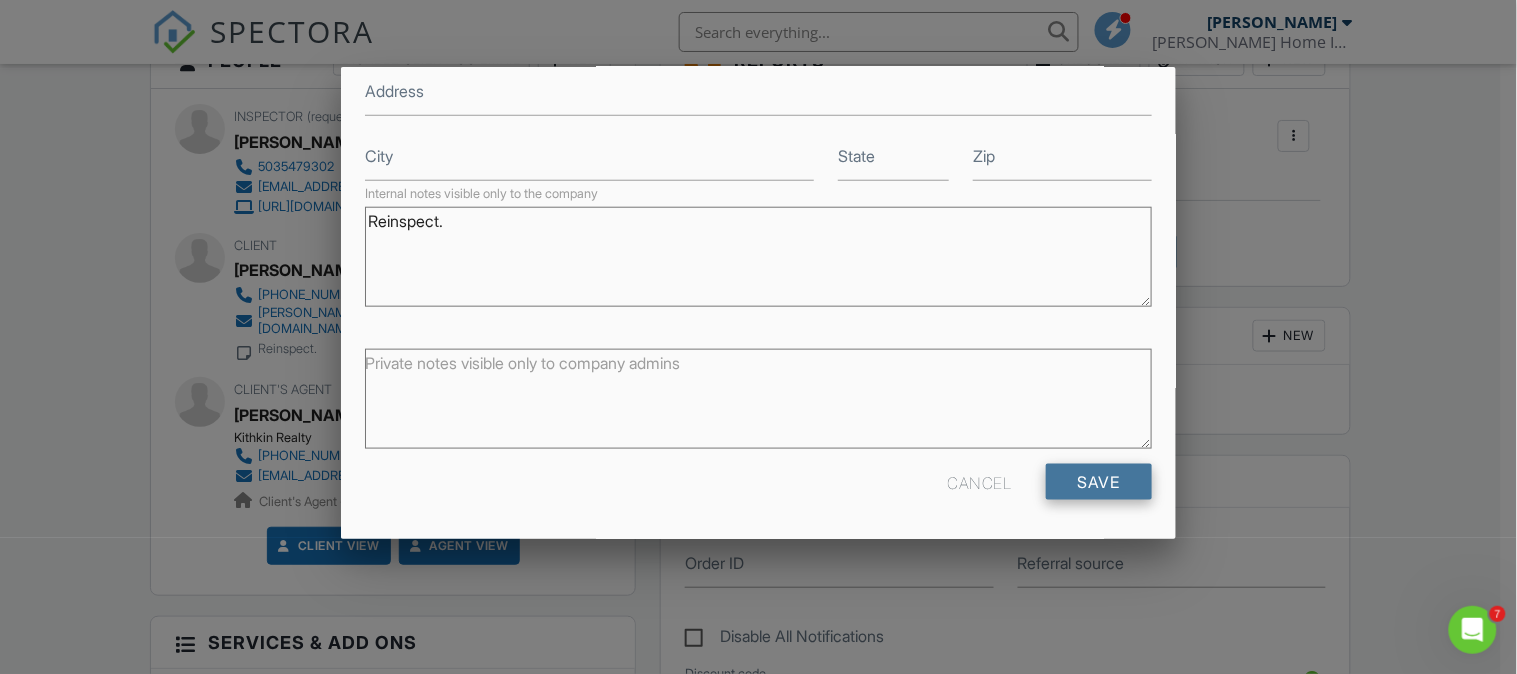type on "Jonathan_tejeda@ymail.com" 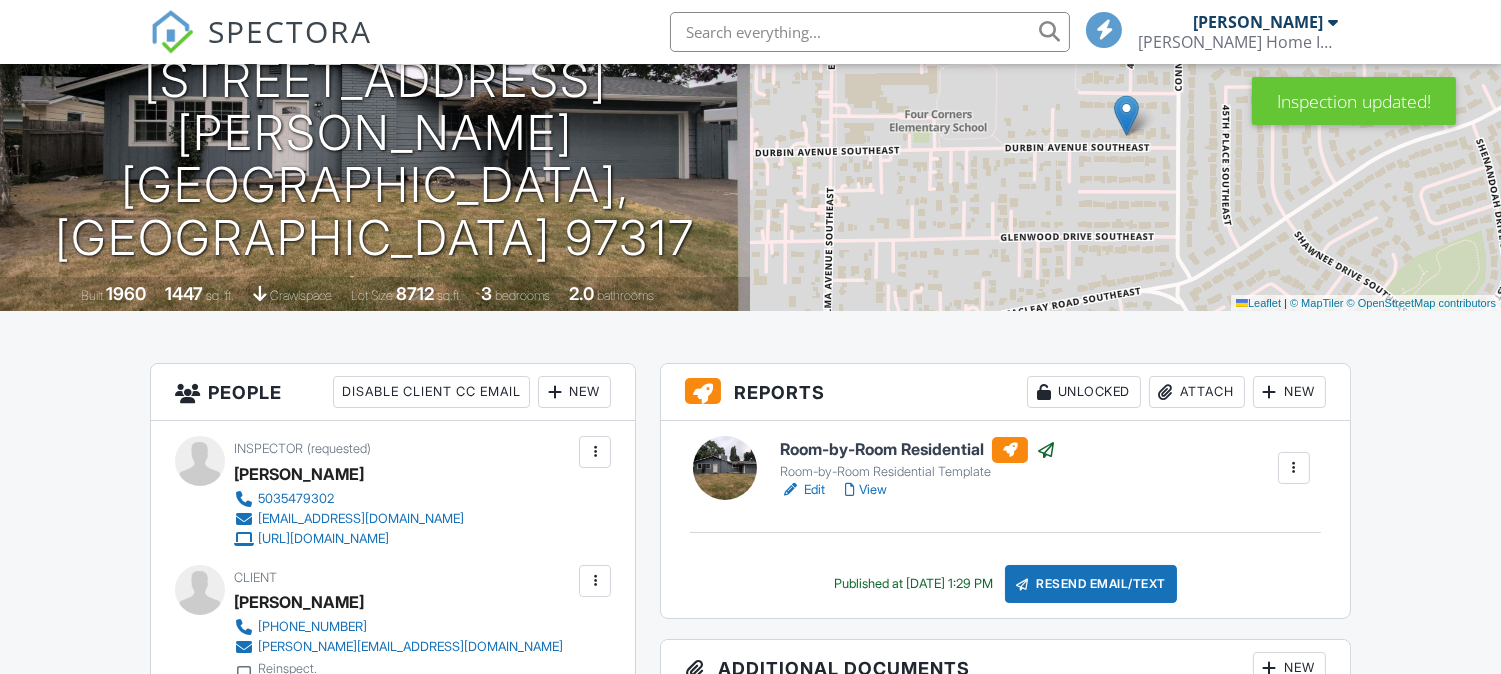 scroll, scrollTop: 333, scrollLeft: 0, axis: vertical 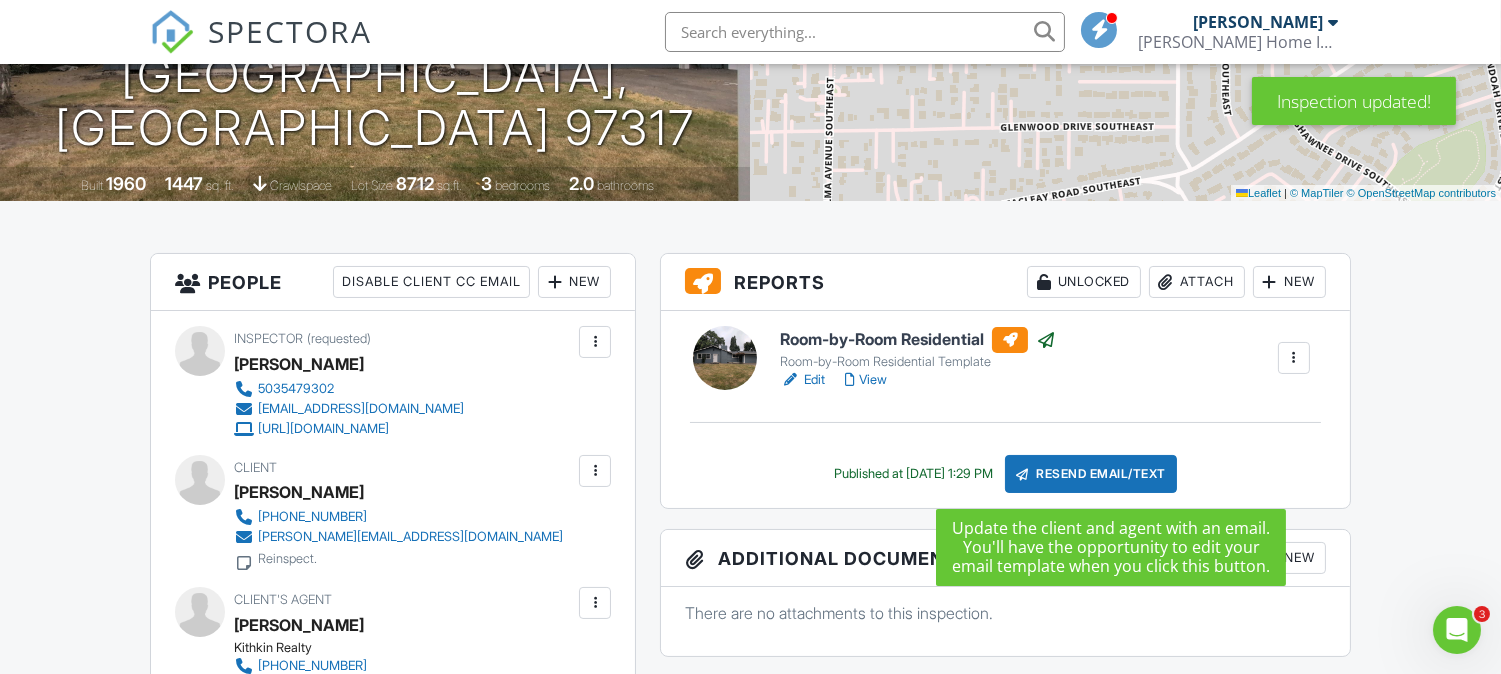 click on "Resend Email/Text" at bounding box center [1091, 474] 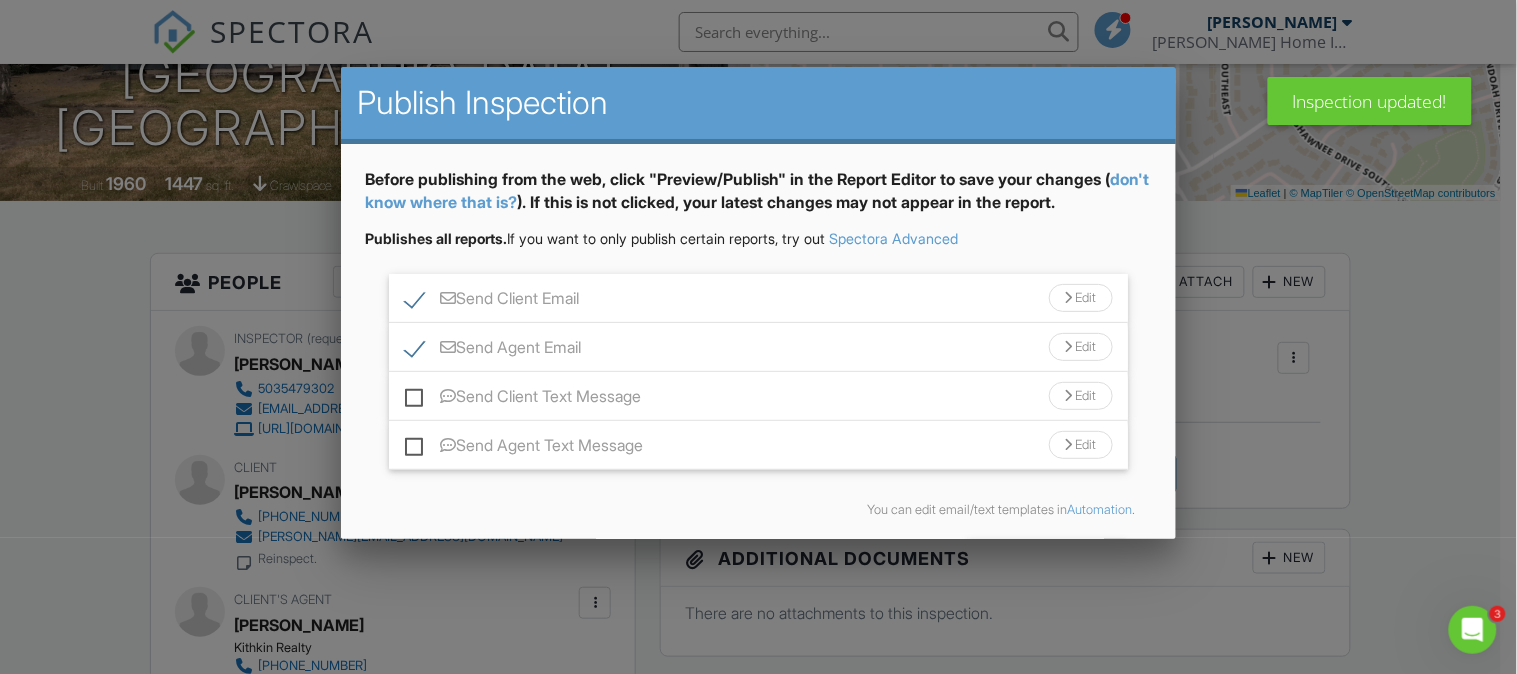 click on "Send Agent Email" at bounding box center (493, 350) 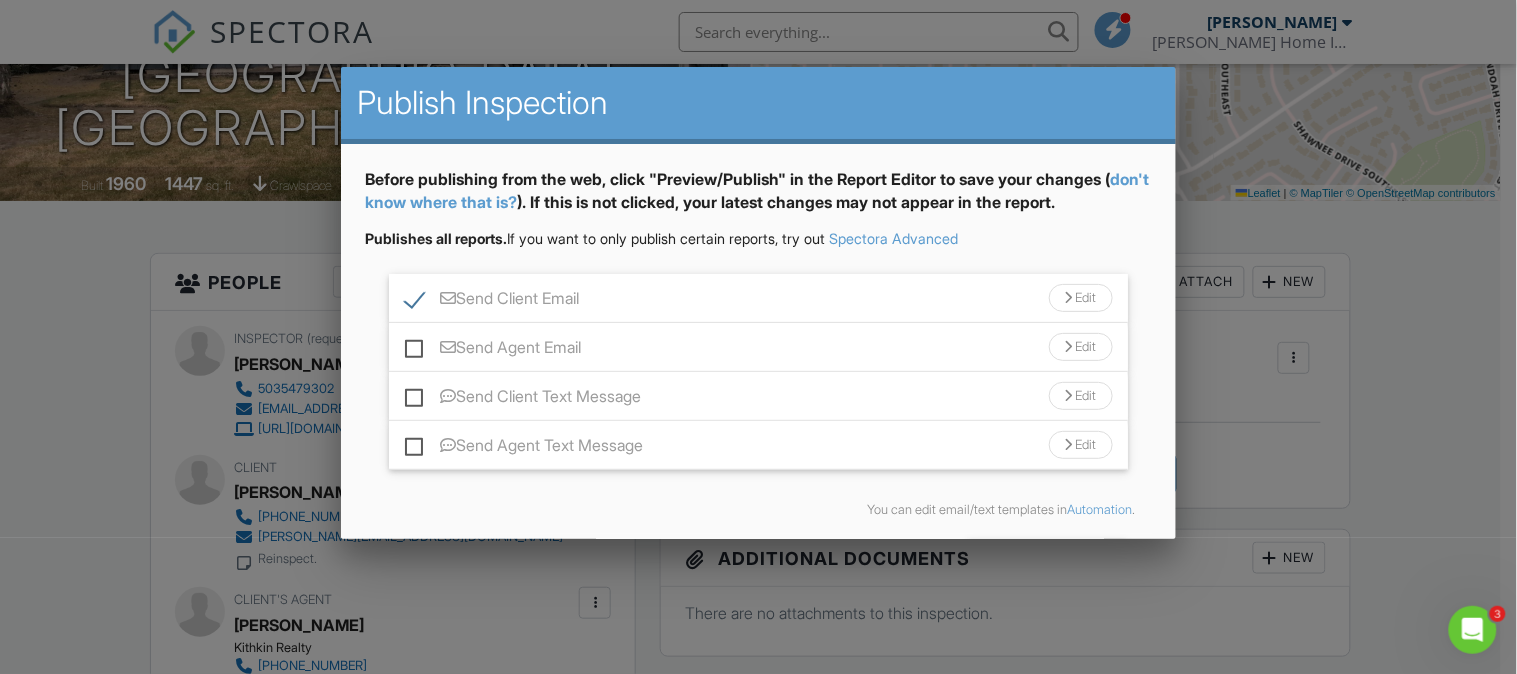 scroll, scrollTop: 74, scrollLeft: 0, axis: vertical 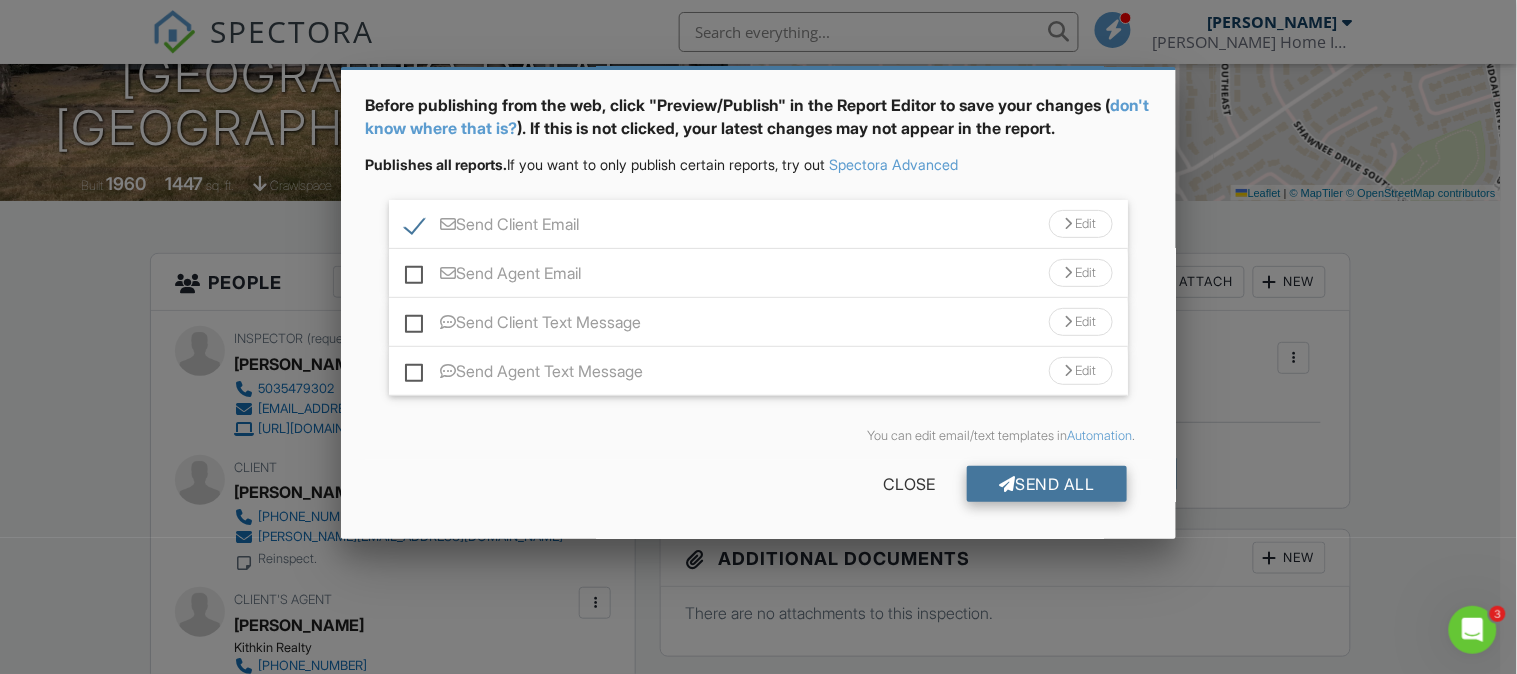 click on "Send All" at bounding box center [1047, 484] 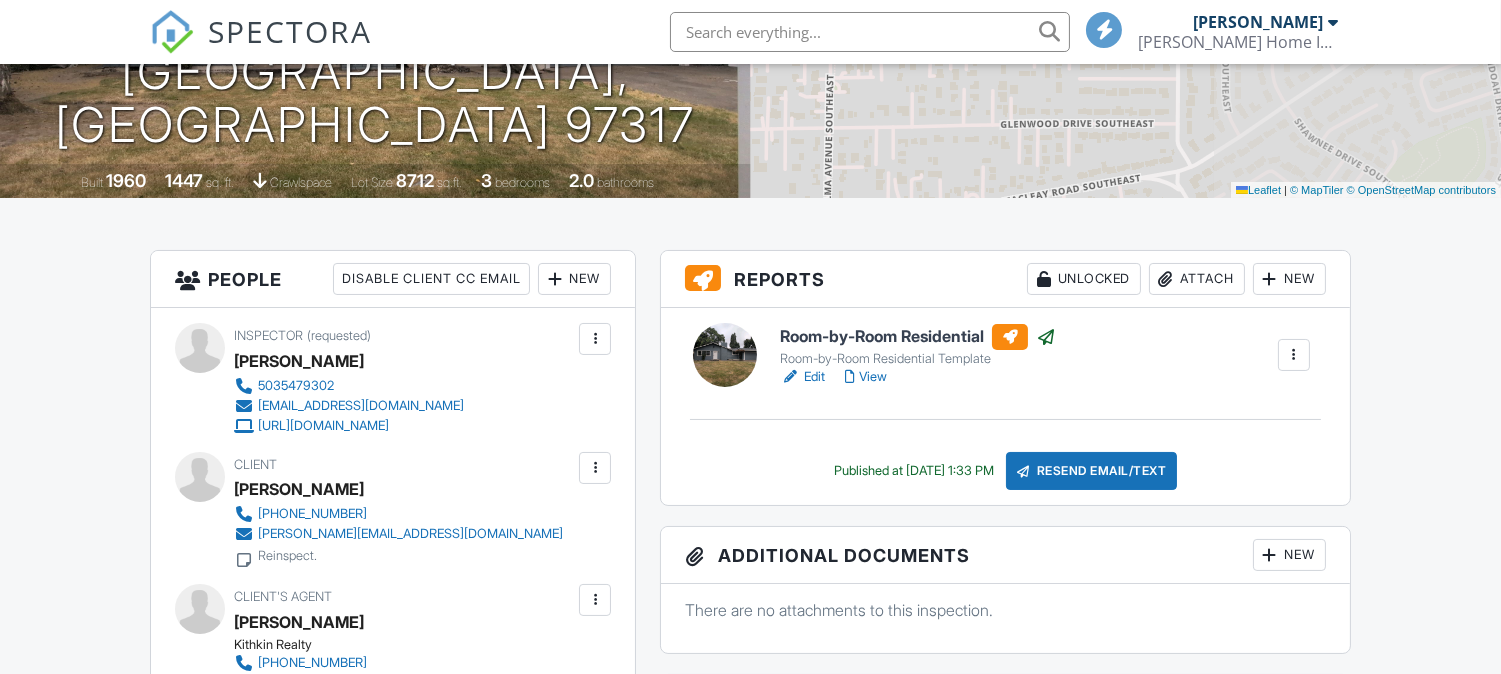 scroll, scrollTop: 336, scrollLeft: 0, axis: vertical 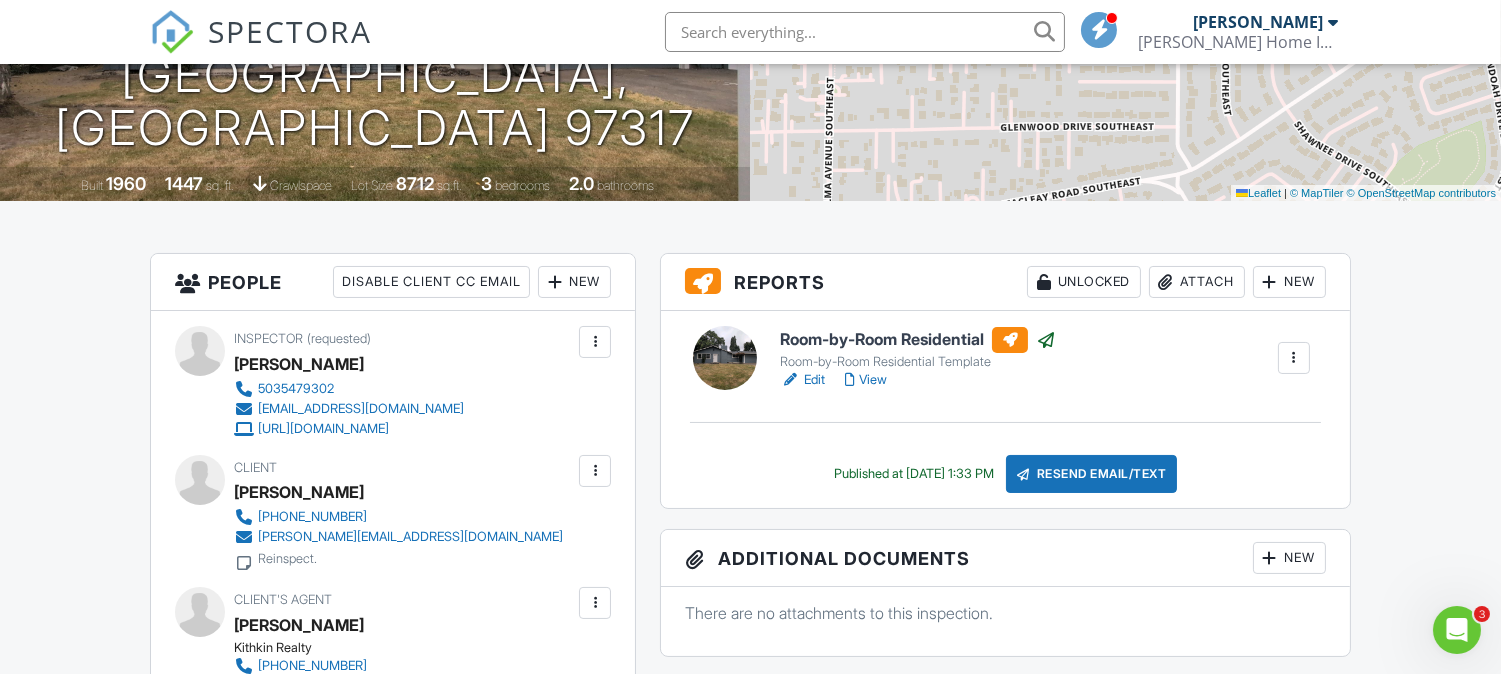 click 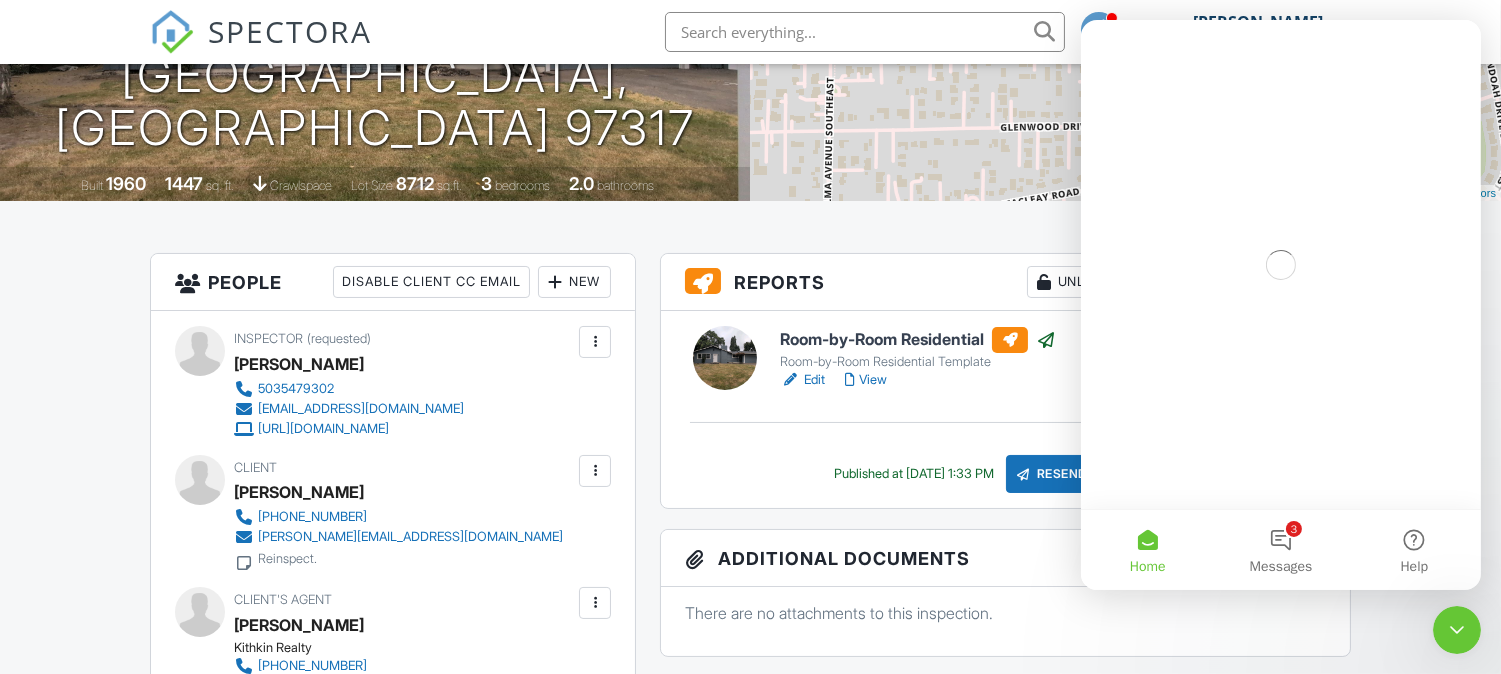 scroll, scrollTop: 0, scrollLeft: 0, axis: both 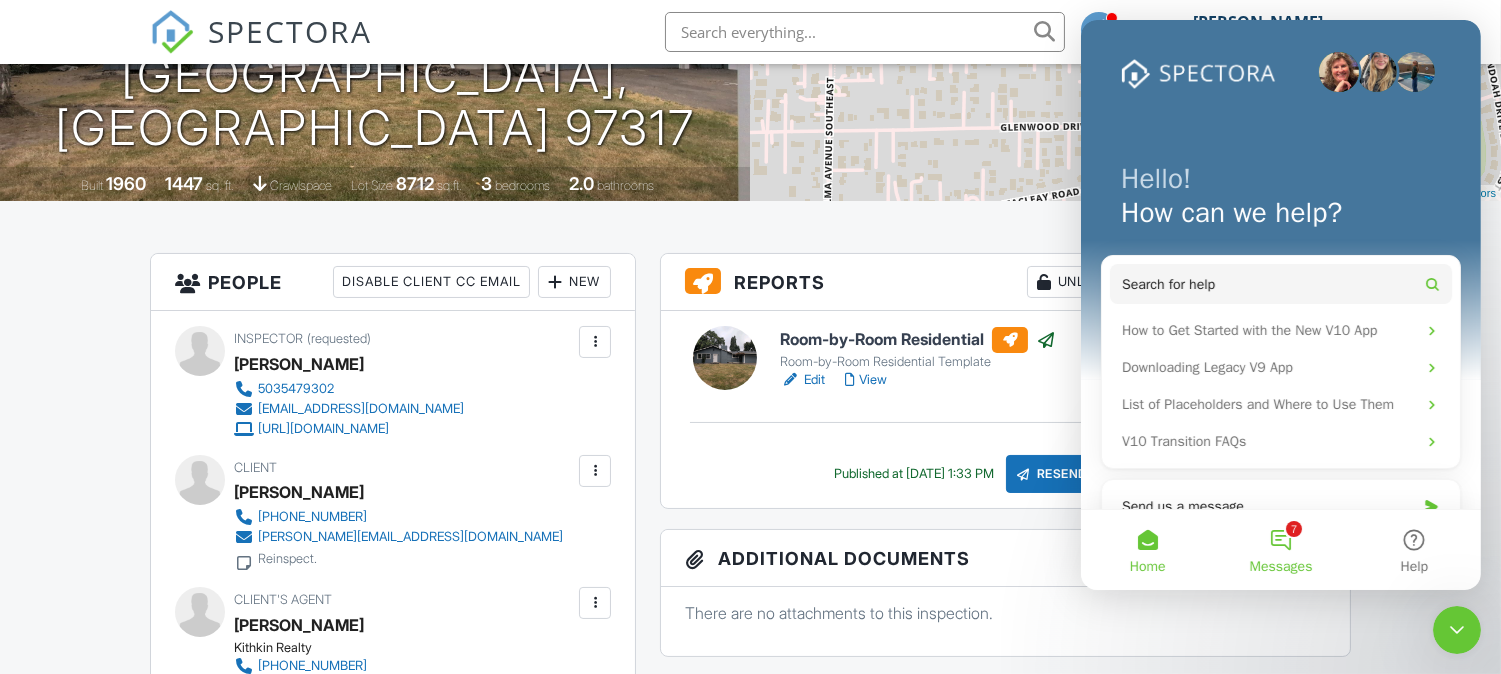 click on "7 Messages" at bounding box center [1279, 550] 